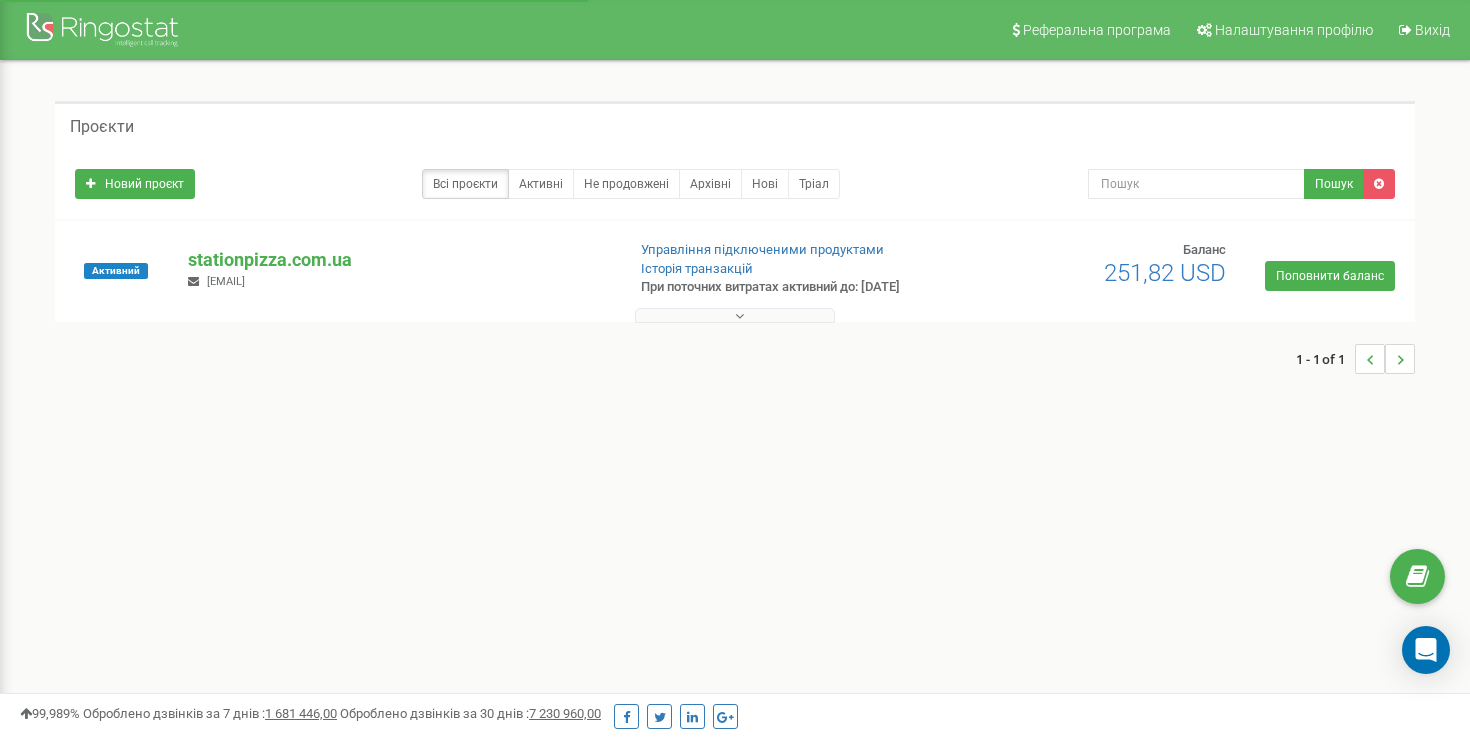 scroll, scrollTop: 0, scrollLeft: 0, axis: both 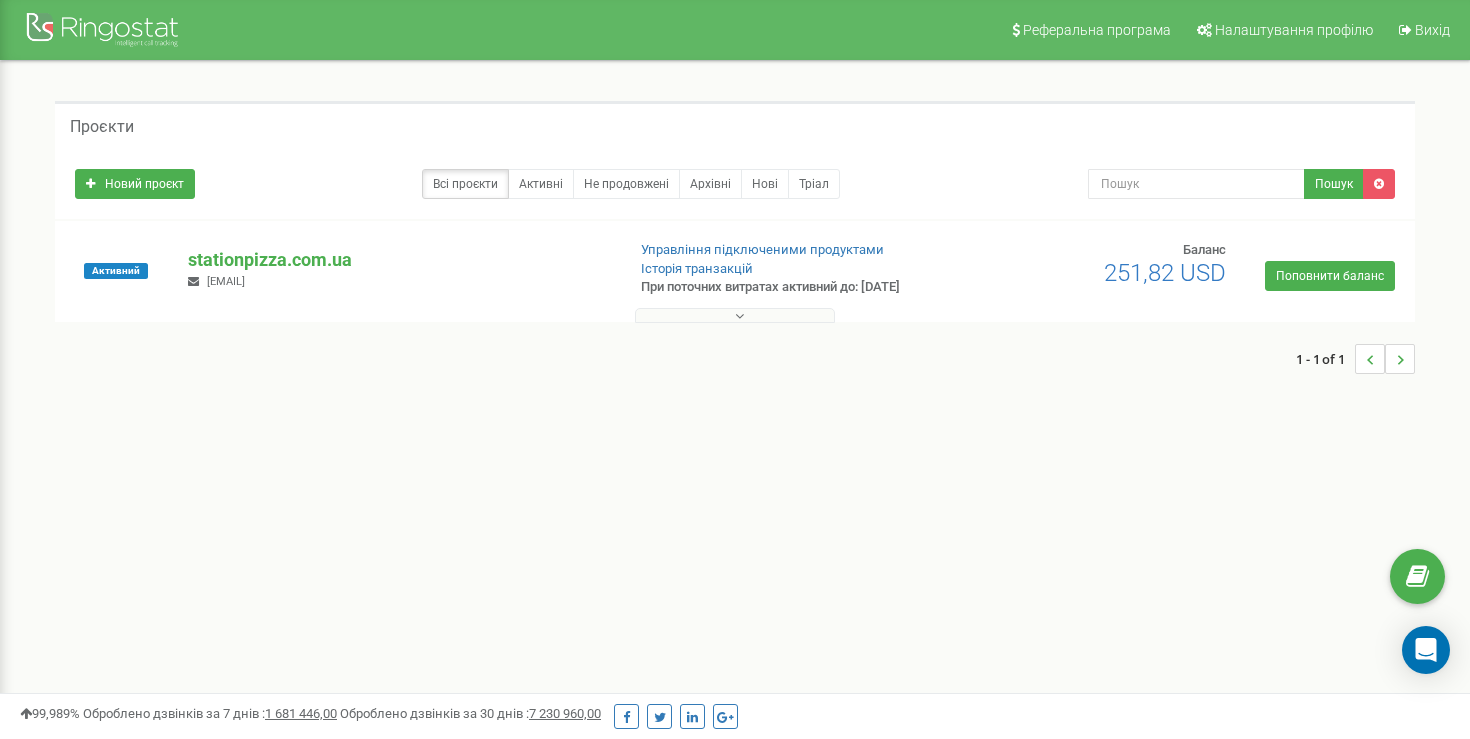 click at bounding box center (735, 315) 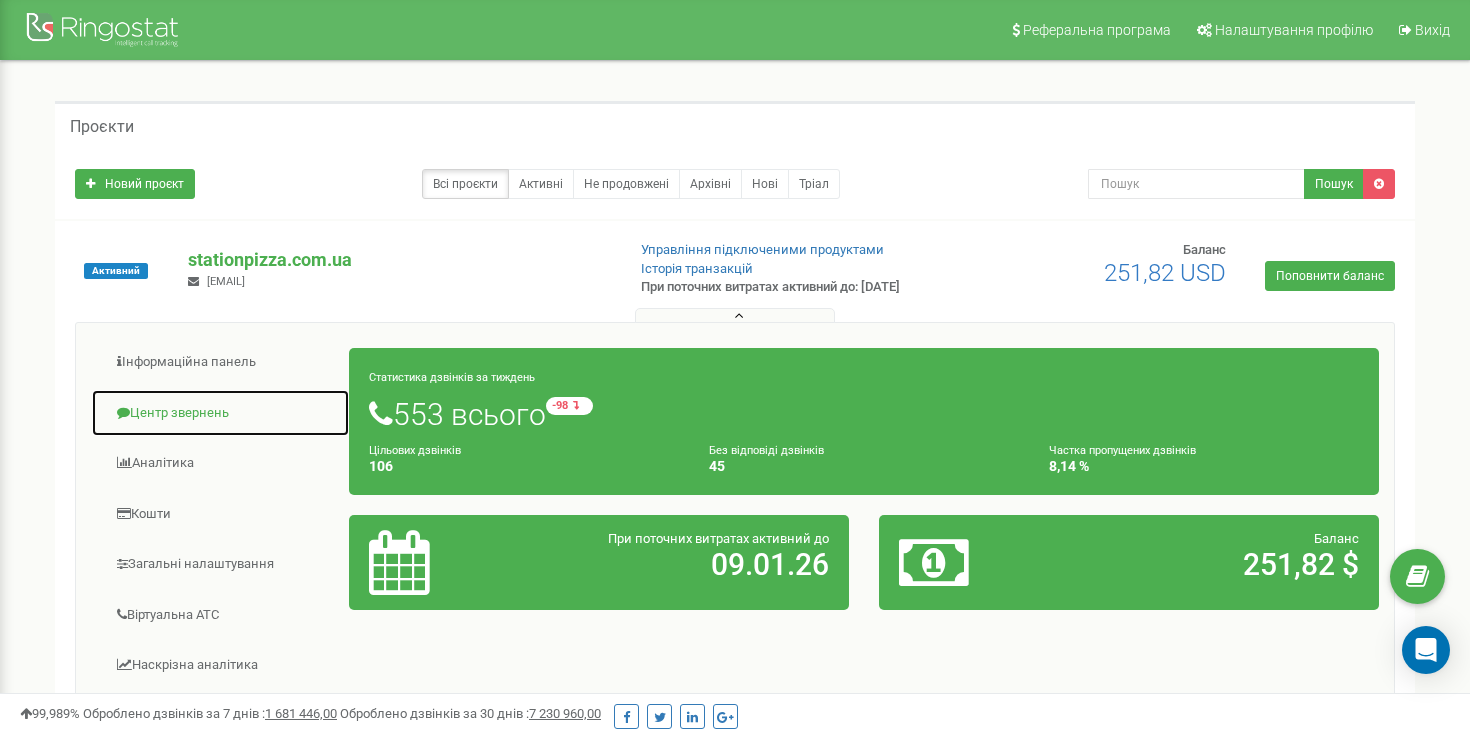 click on "Центр звернень" at bounding box center [220, 413] 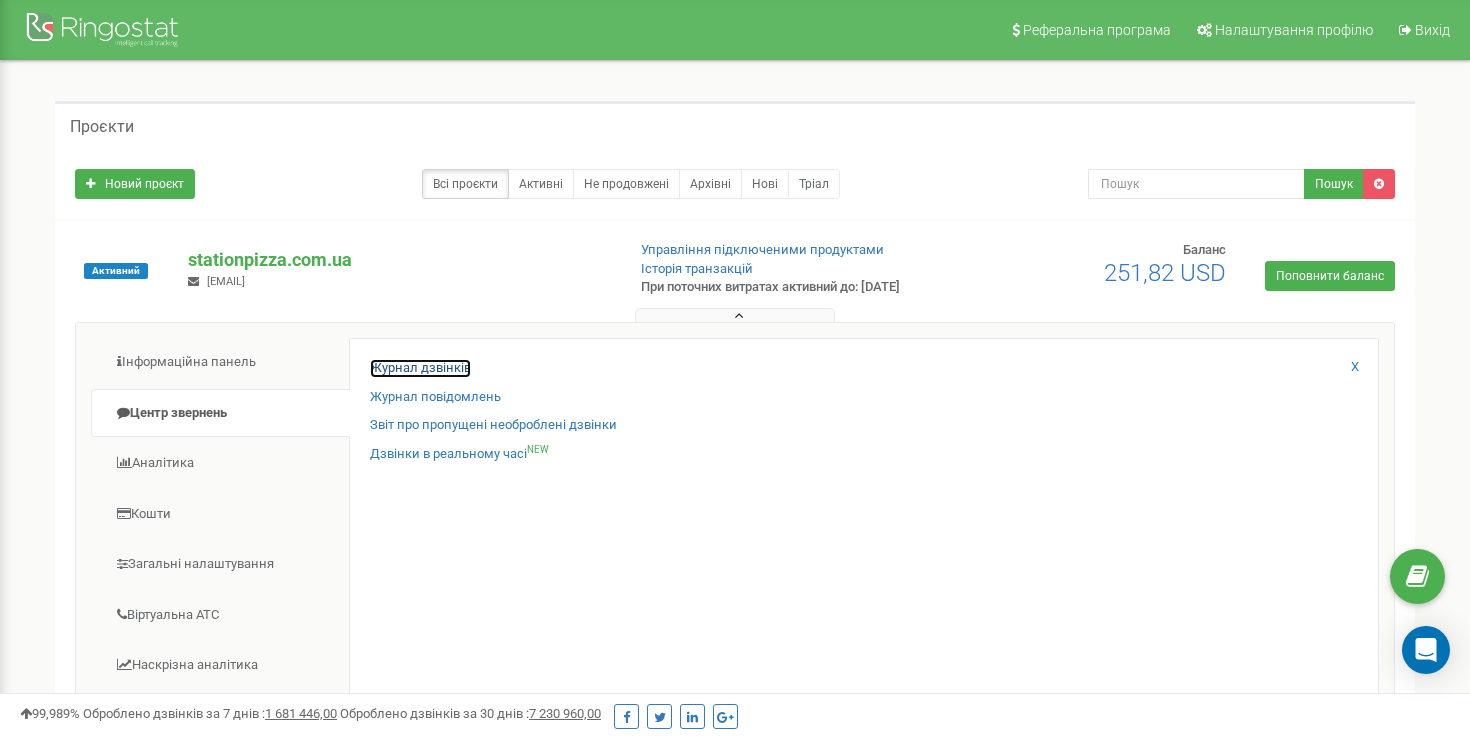 click on "Журнал дзвінків" at bounding box center (420, 368) 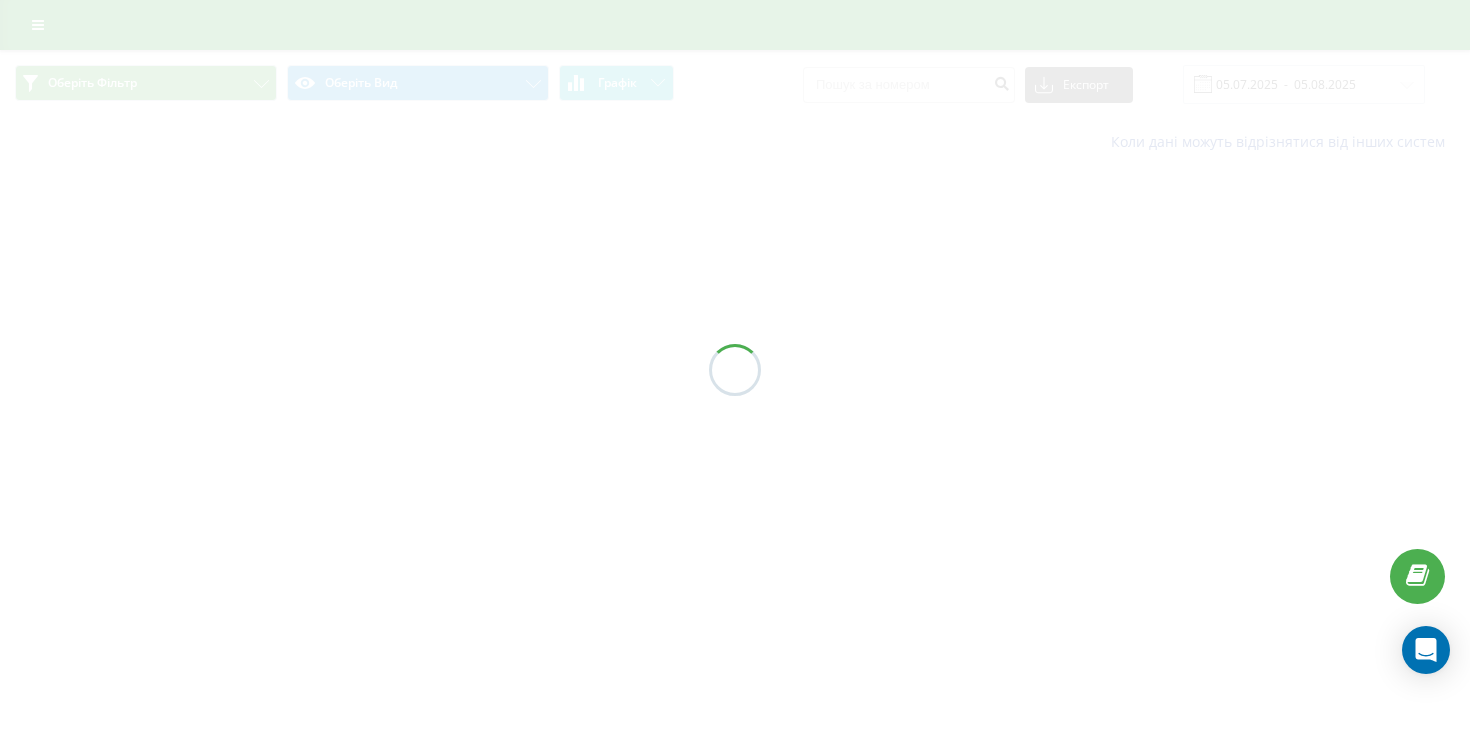 scroll, scrollTop: 0, scrollLeft: 0, axis: both 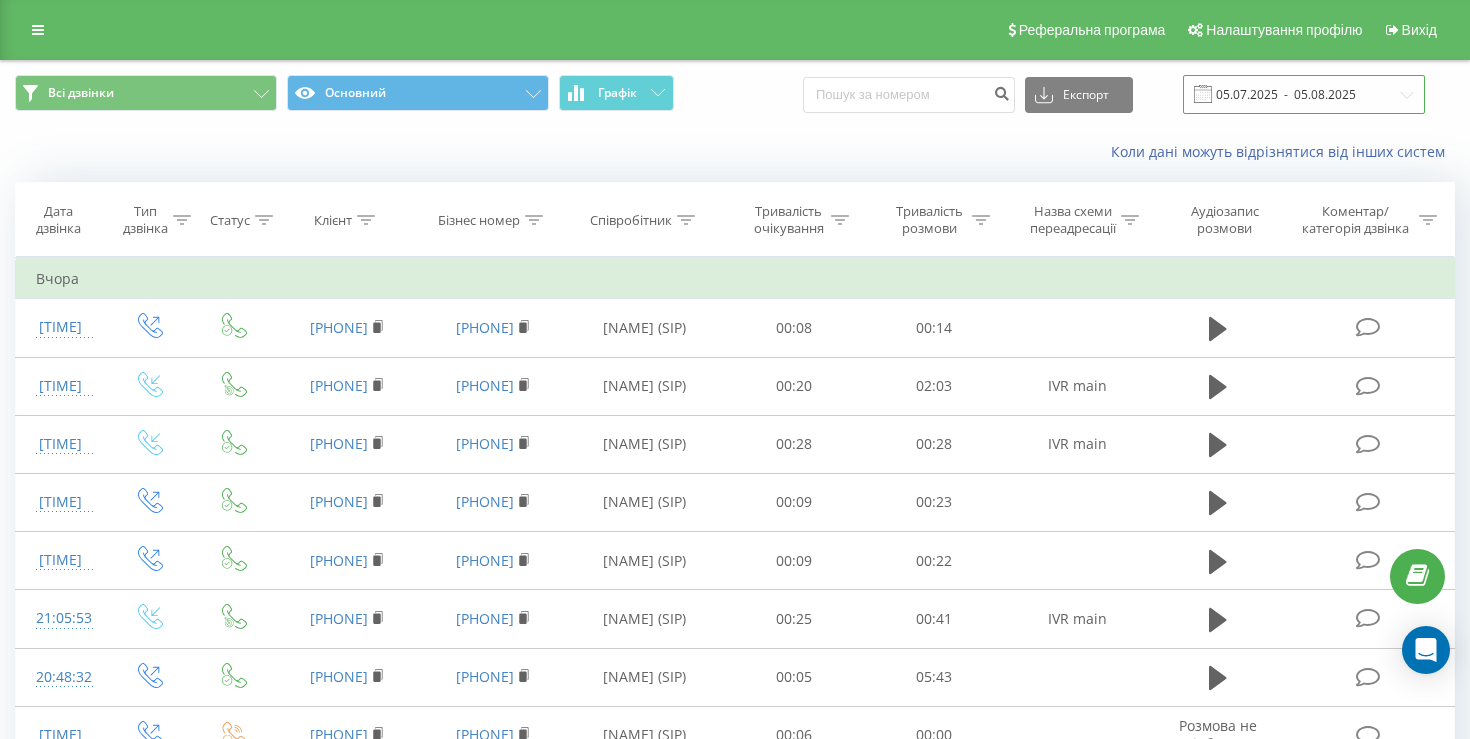 click on "05.07.2025  -  05.08.2025" at bounding box center [1304, 94] 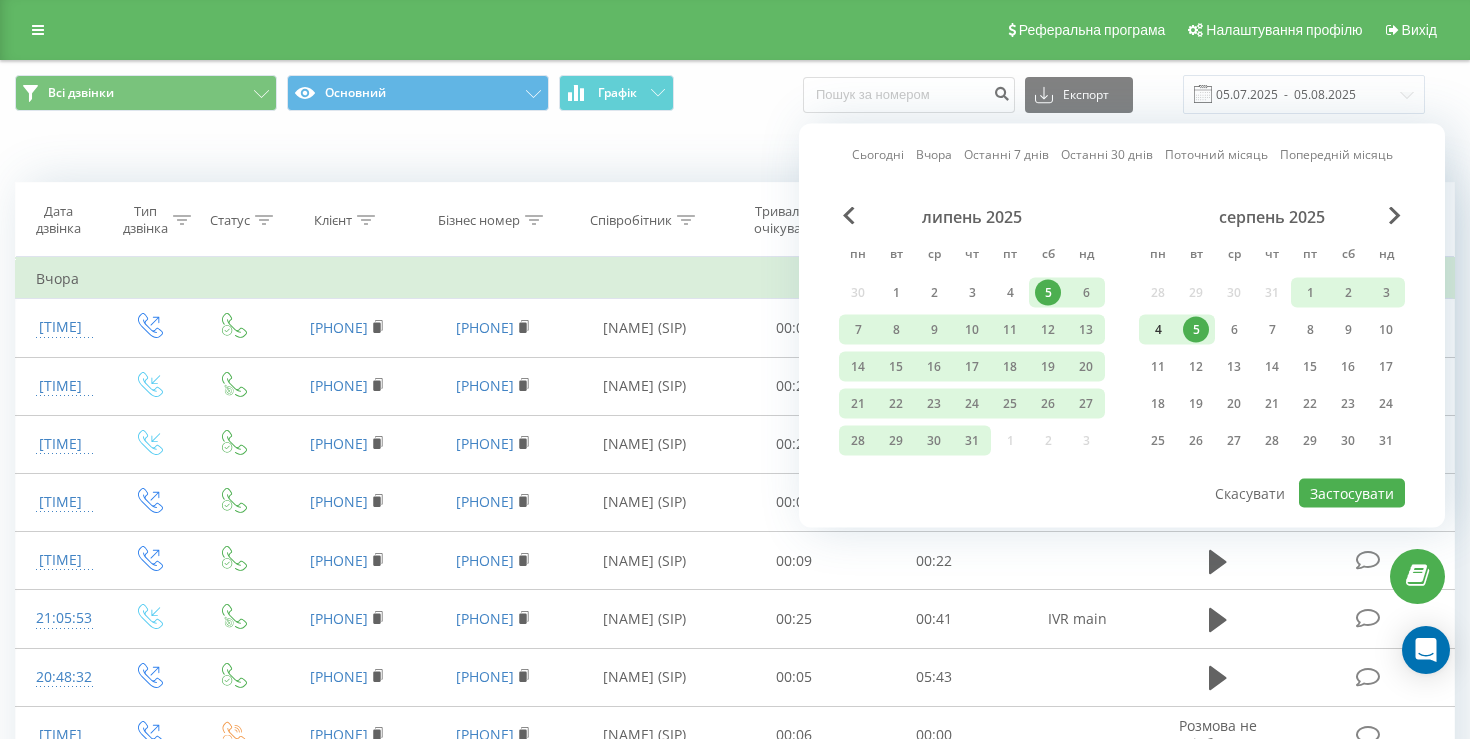 click on "4" at bounding box center (1158, 330) 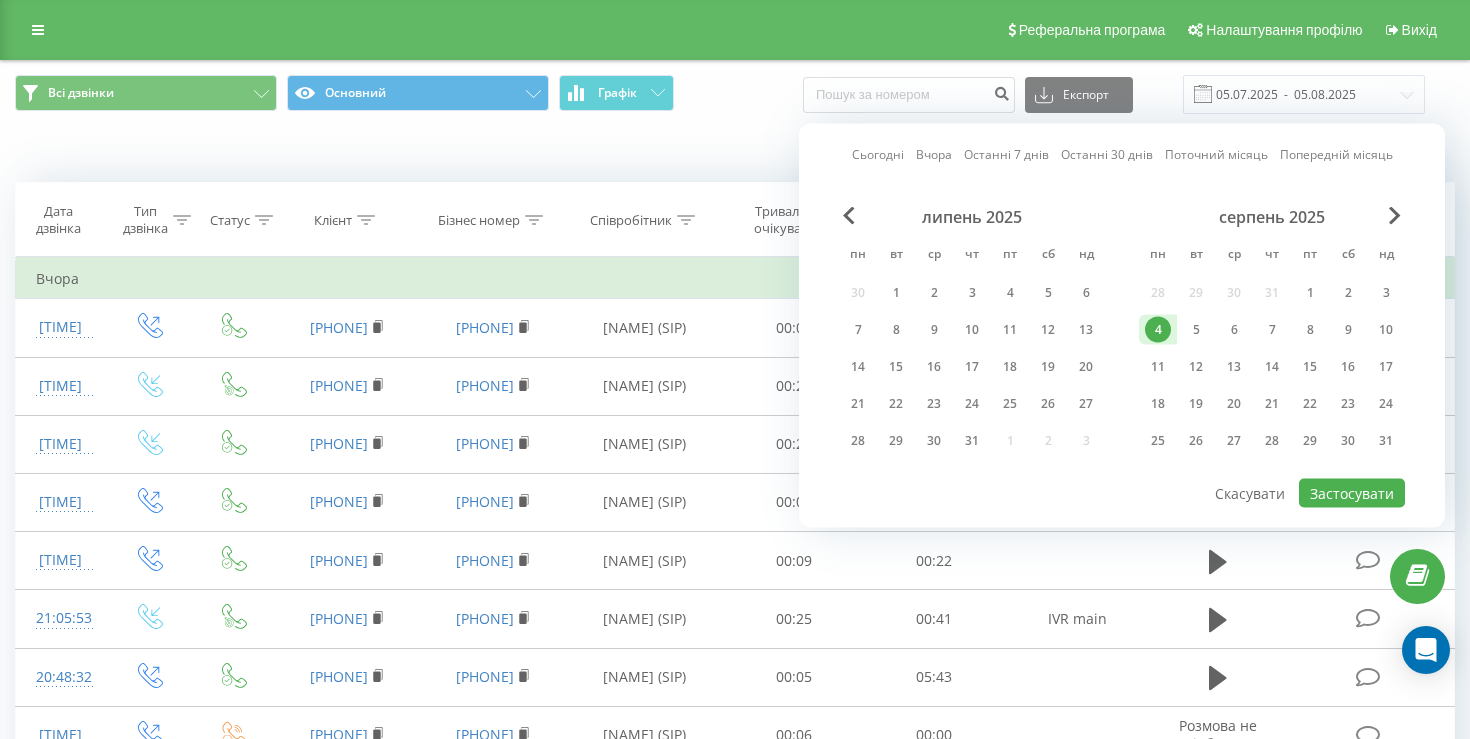 click on "4" at bounding box center (1158, 330) 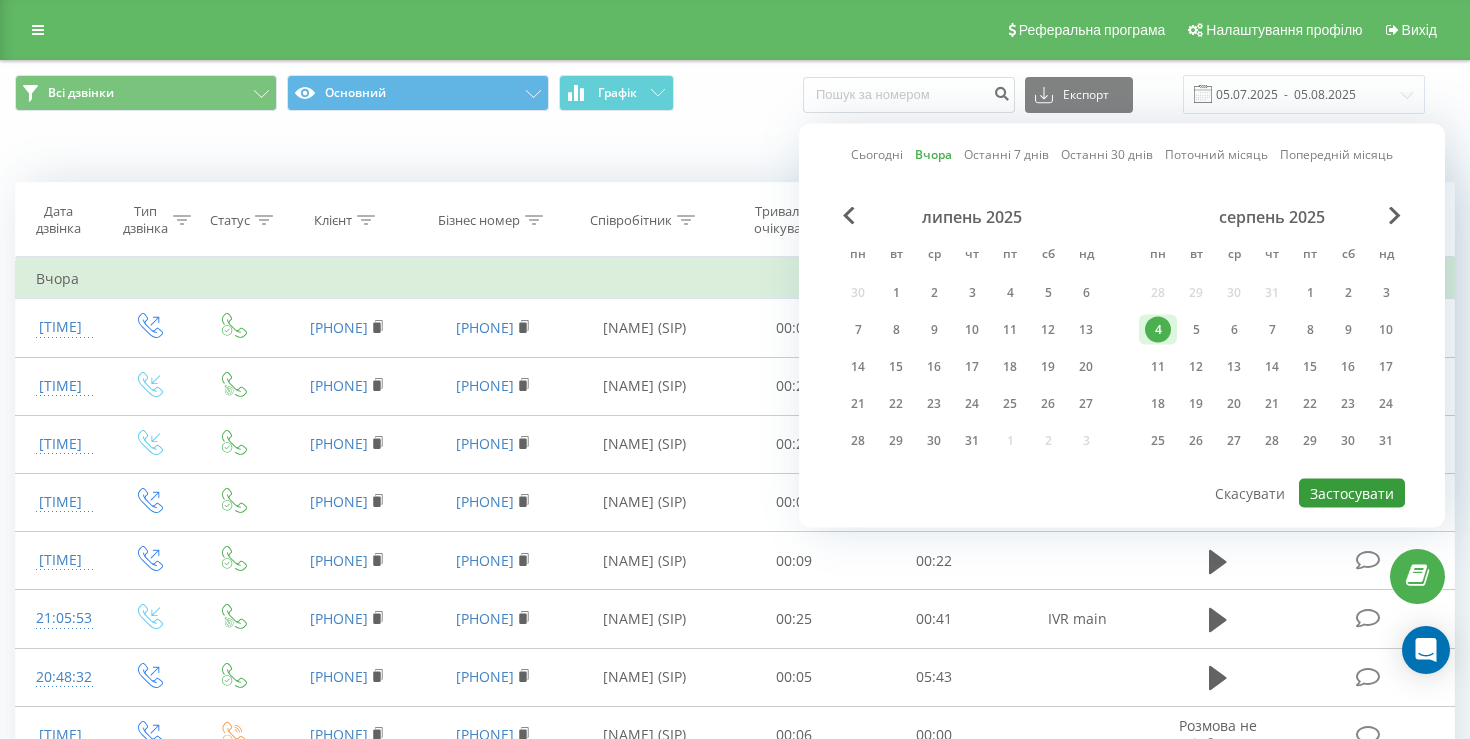 click on "Застосувати" at bounding box center [1352, 493] 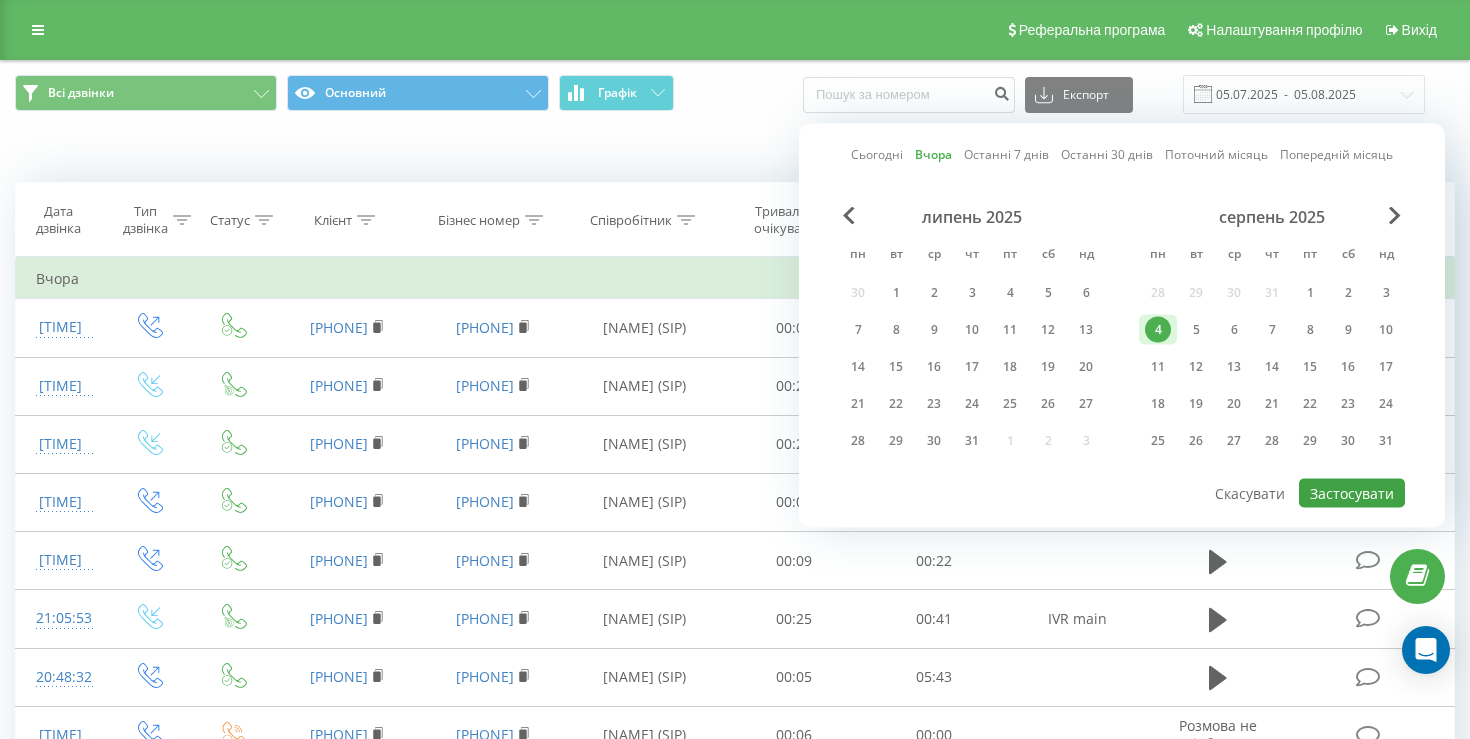 type on "04.08.2025  -  04.08.2025" 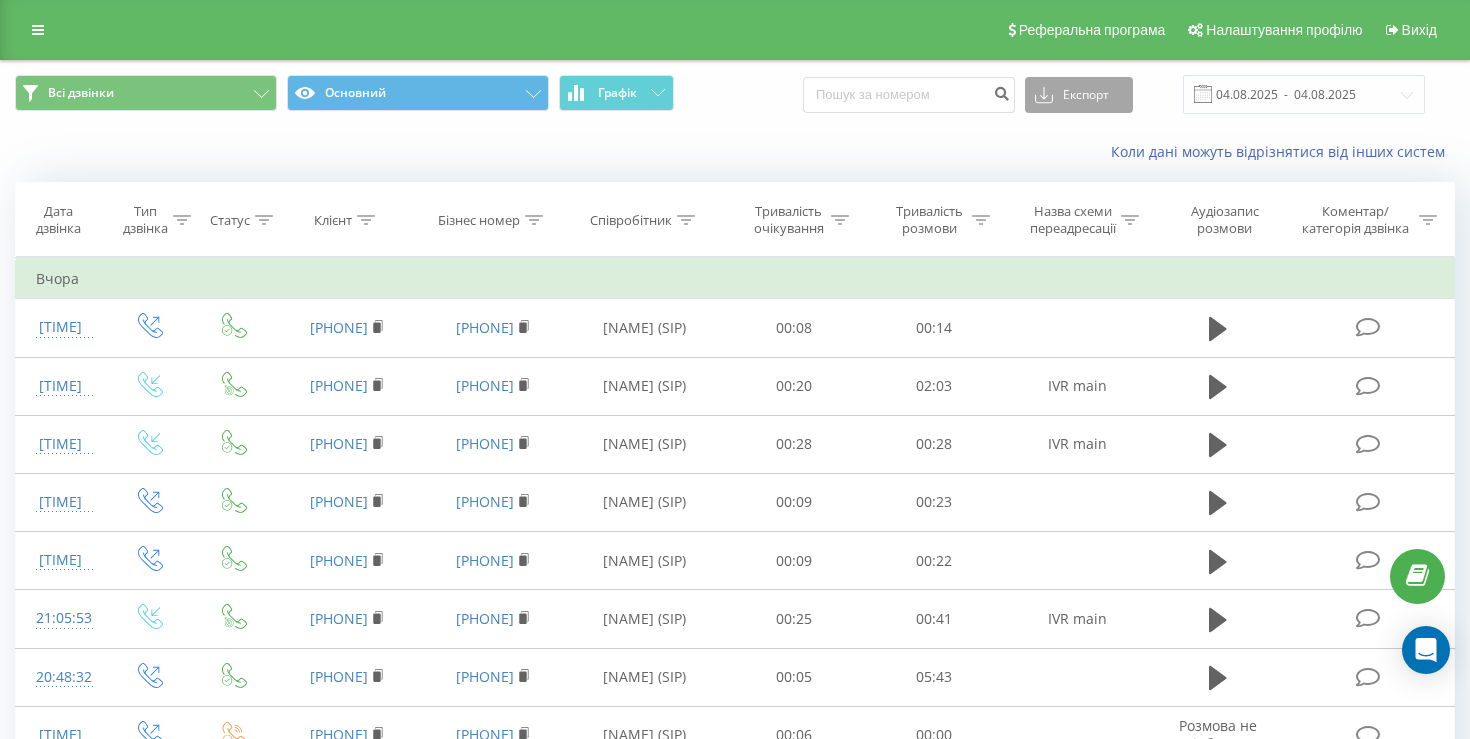 click on "Експорт" at bounding box center [1079, 95] 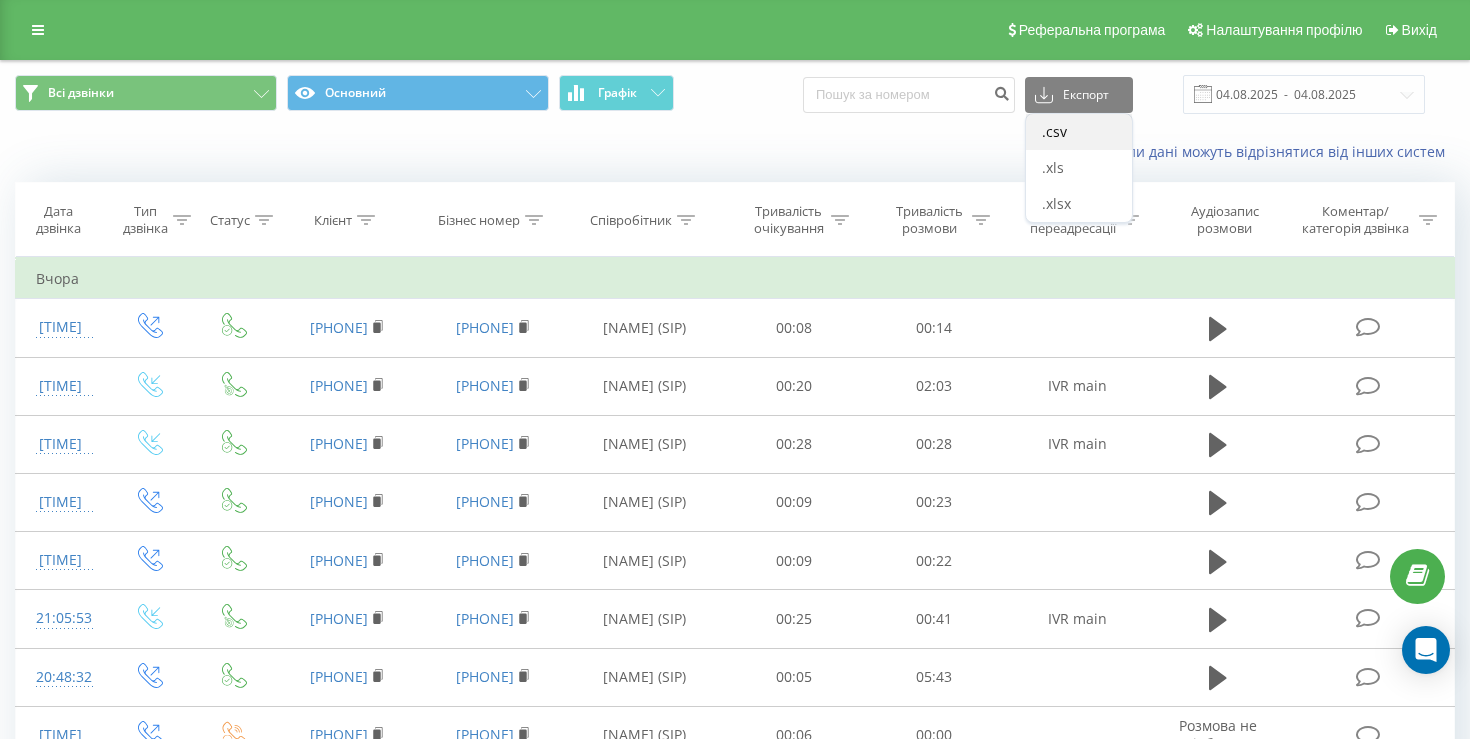 click on ".csv" at bounding box center (1079, 132) 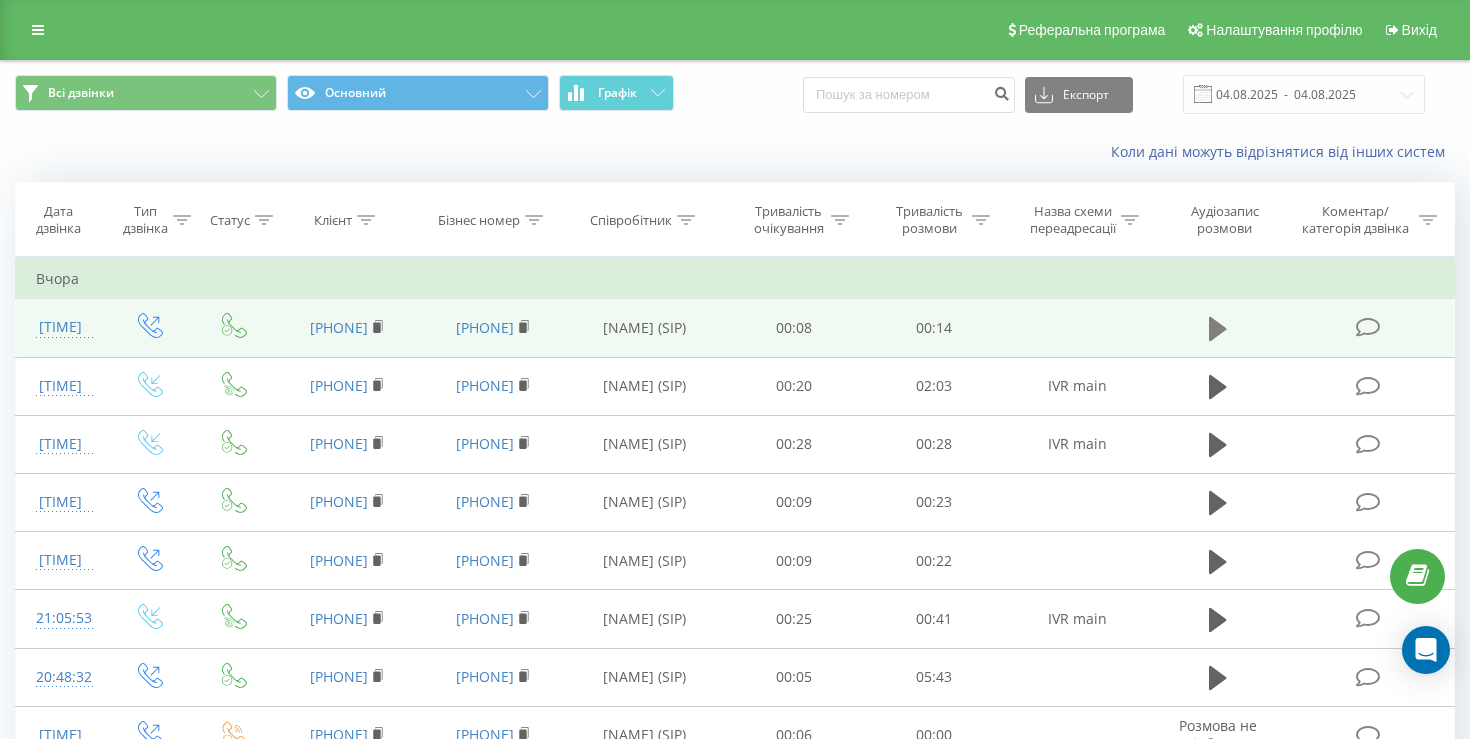 click 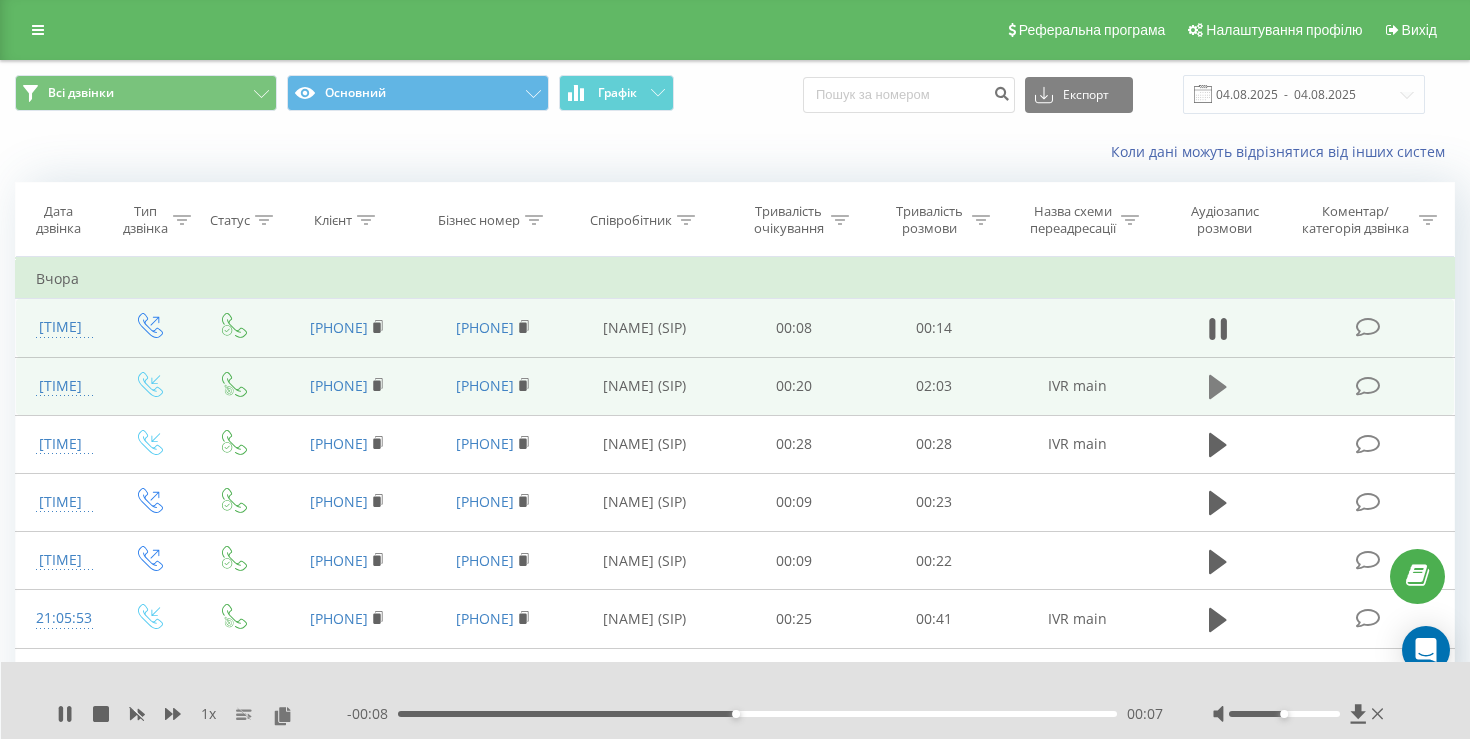 click 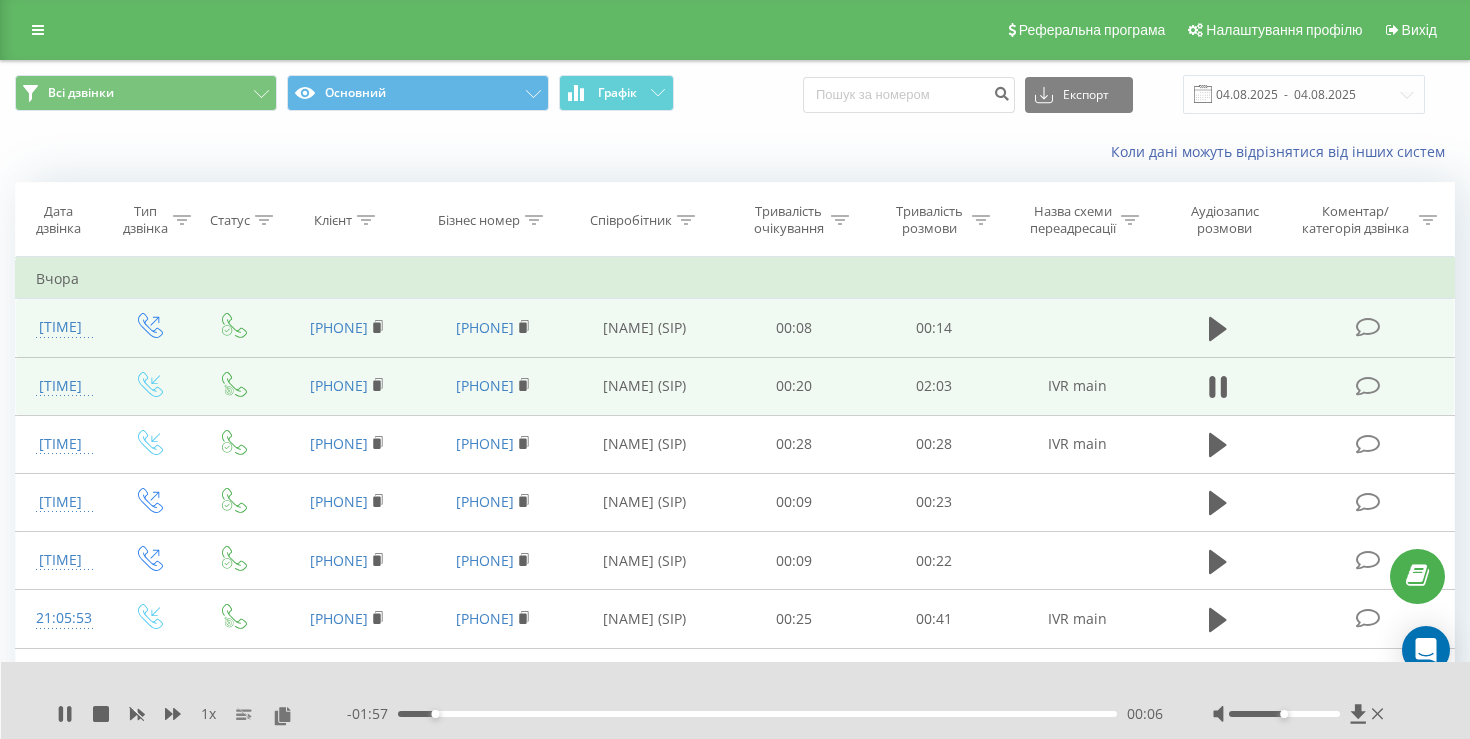 click on "- [TIME] [TIME]   [TIME]" at bounding box center (755, 714) 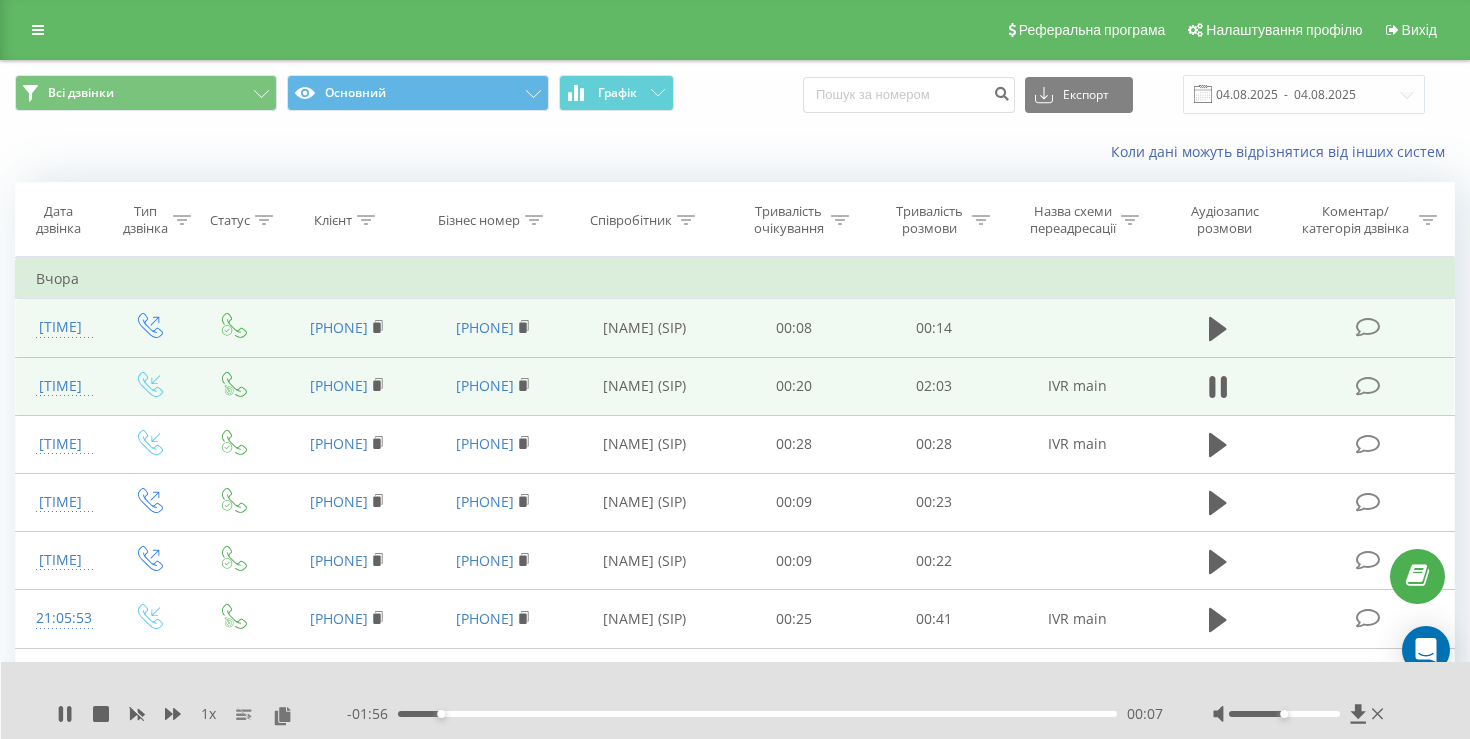 click on "00:07" at bounding box center (757, 714) 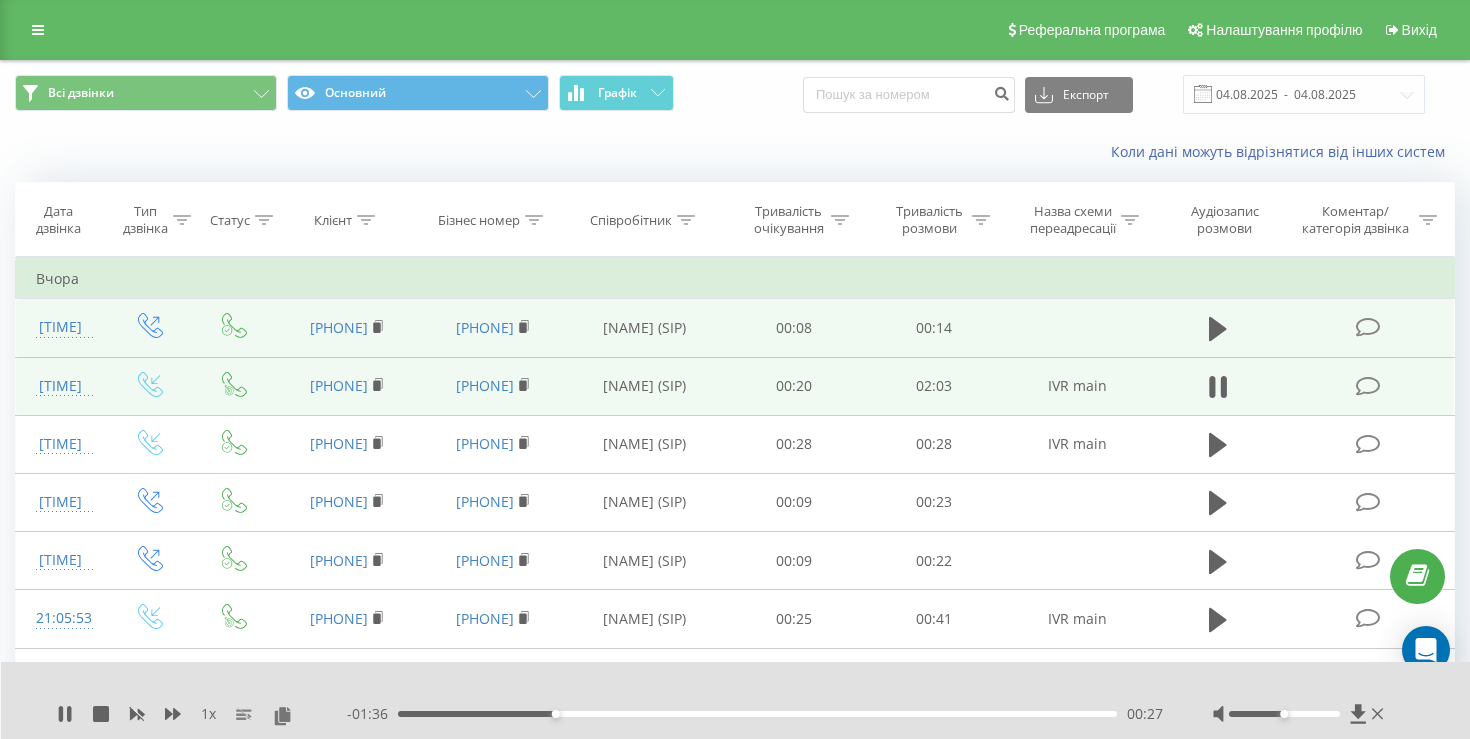 click on "- [TIME] [TIME]   [TIME]" at bounding box center [755, 714] 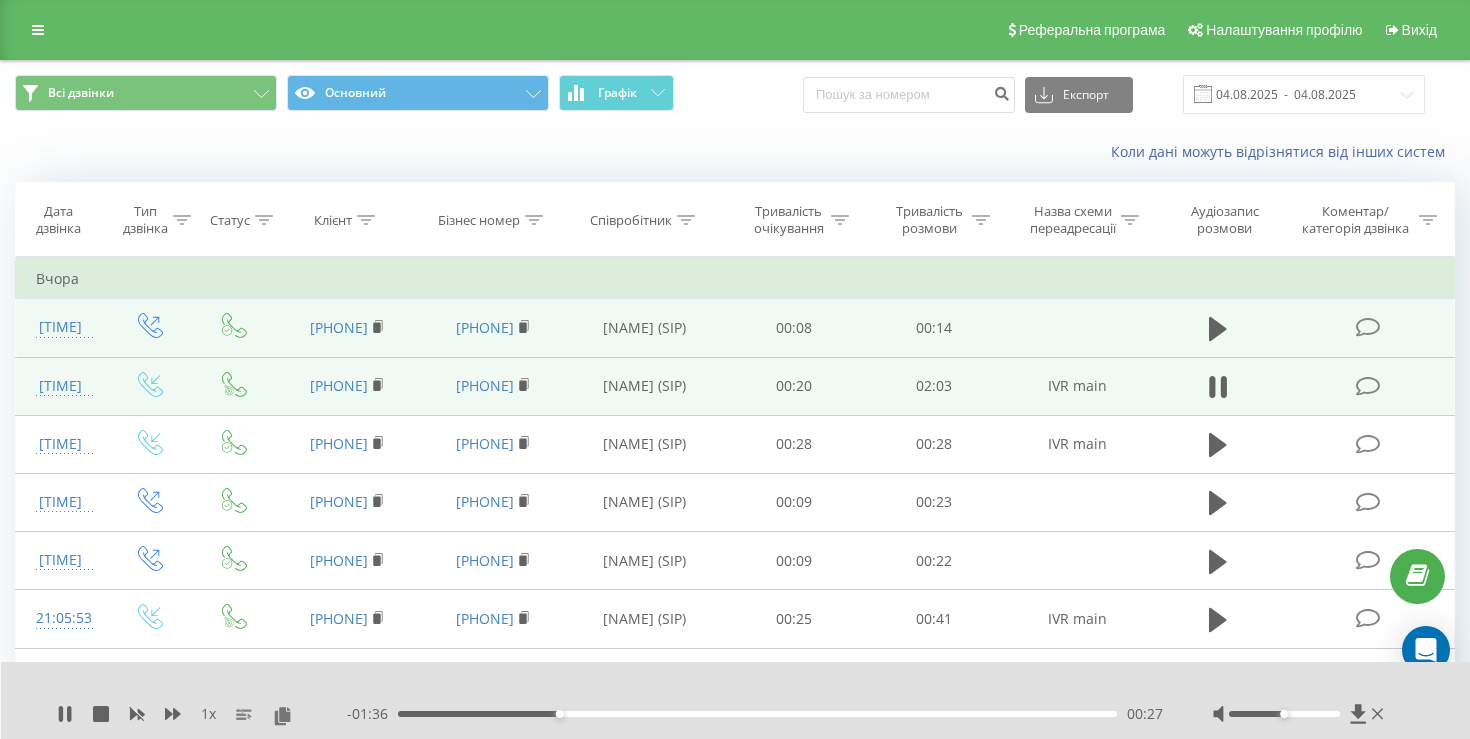 click on "00:27" at bounding box center [757, 714] 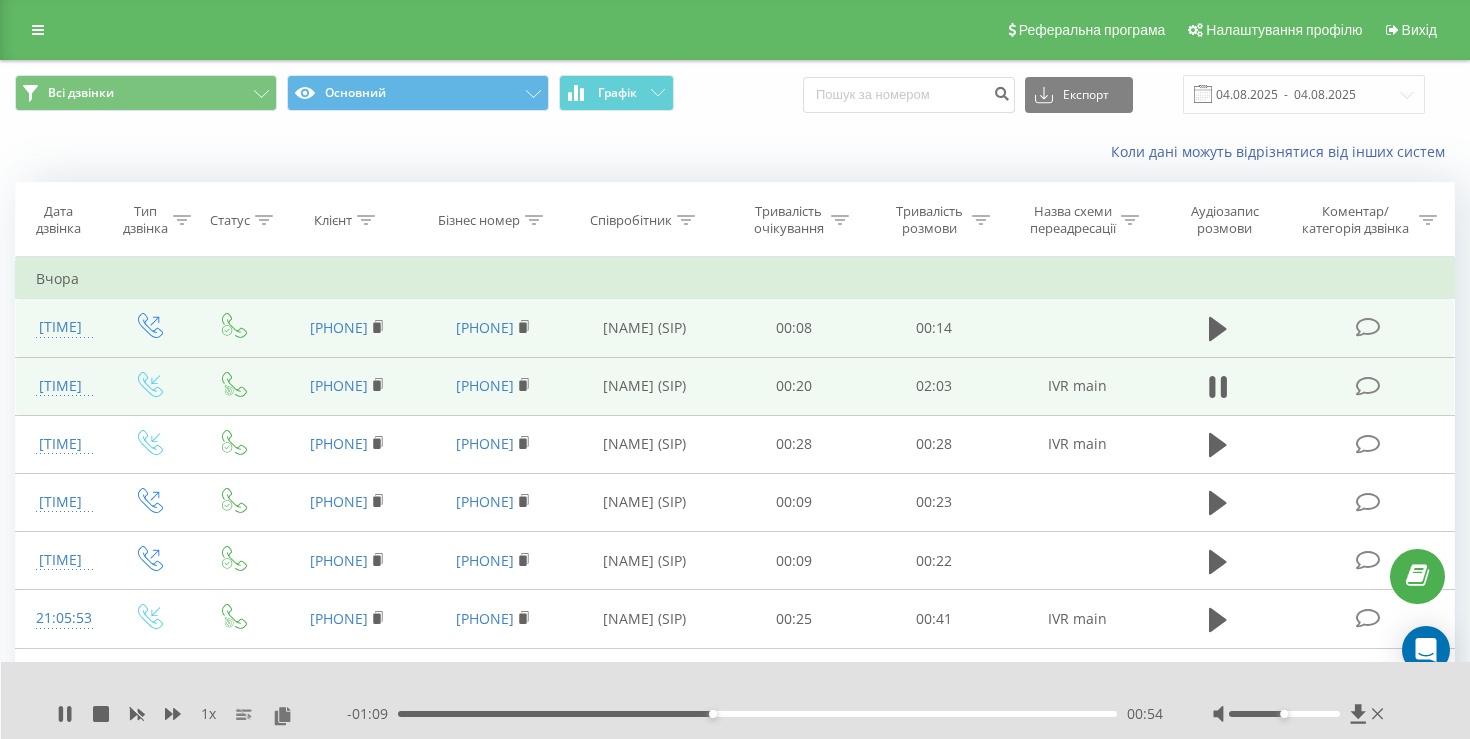 click on "00:54" at bounding box center (757, 714) 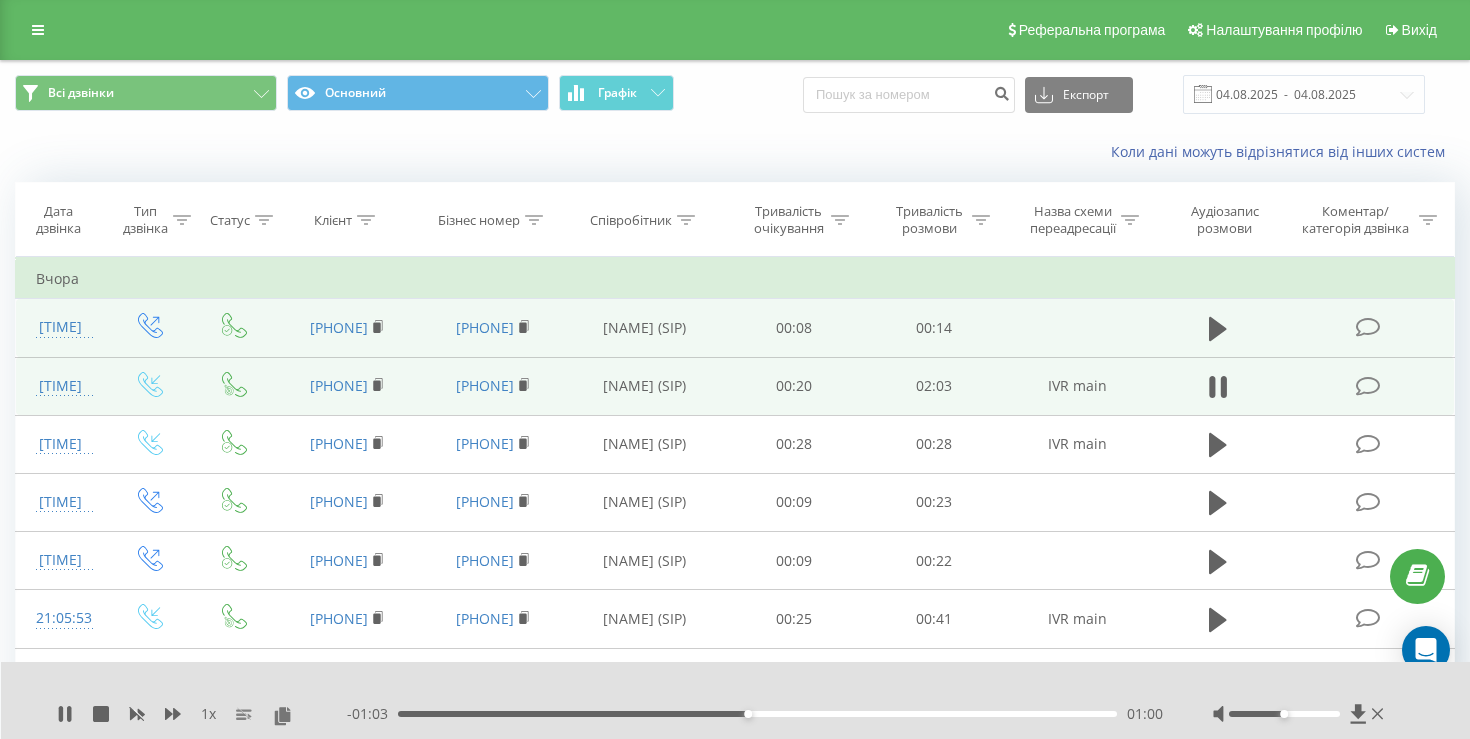 click on "1 x  - [TIME] [TIME]   [TIME]" at bounding box center (736, 700) 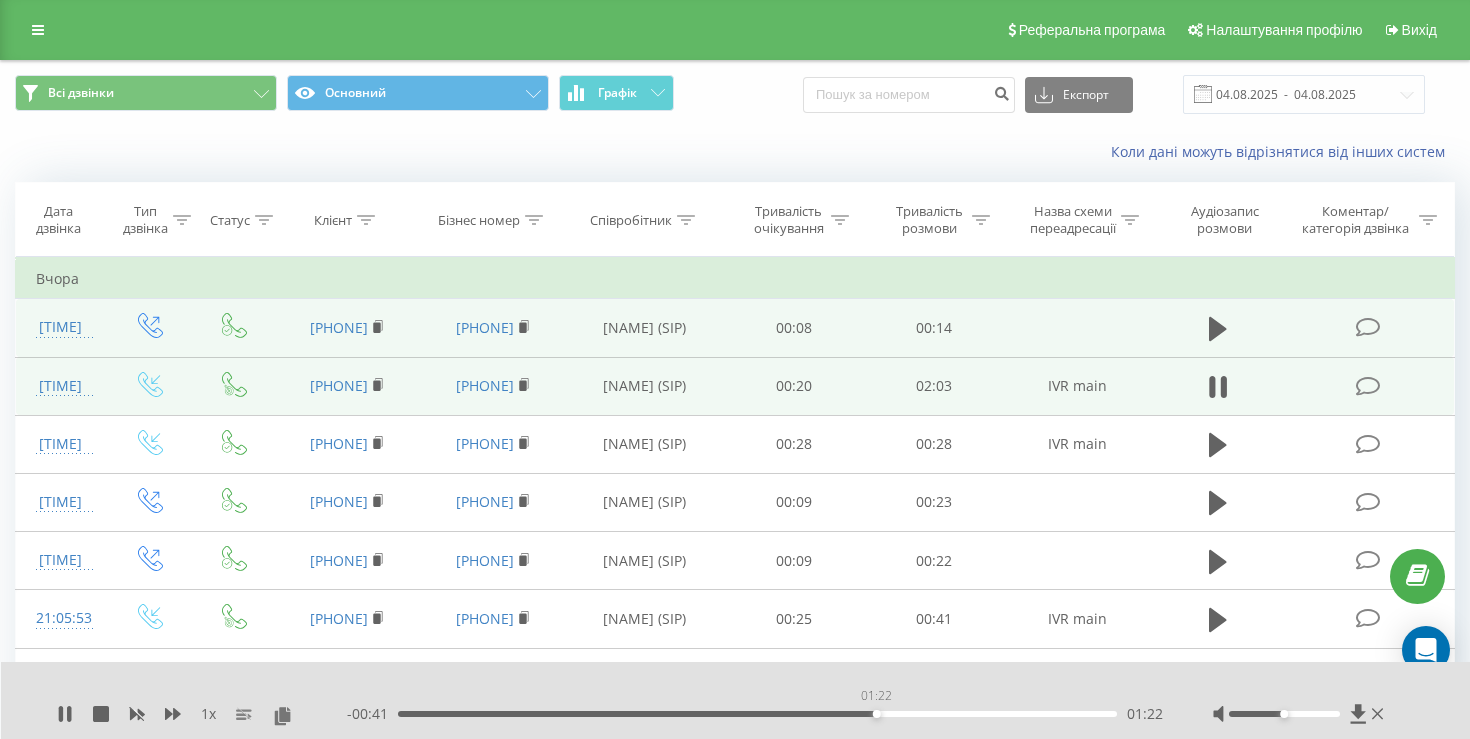 click on "01:22" at bounding box center [757, 714] 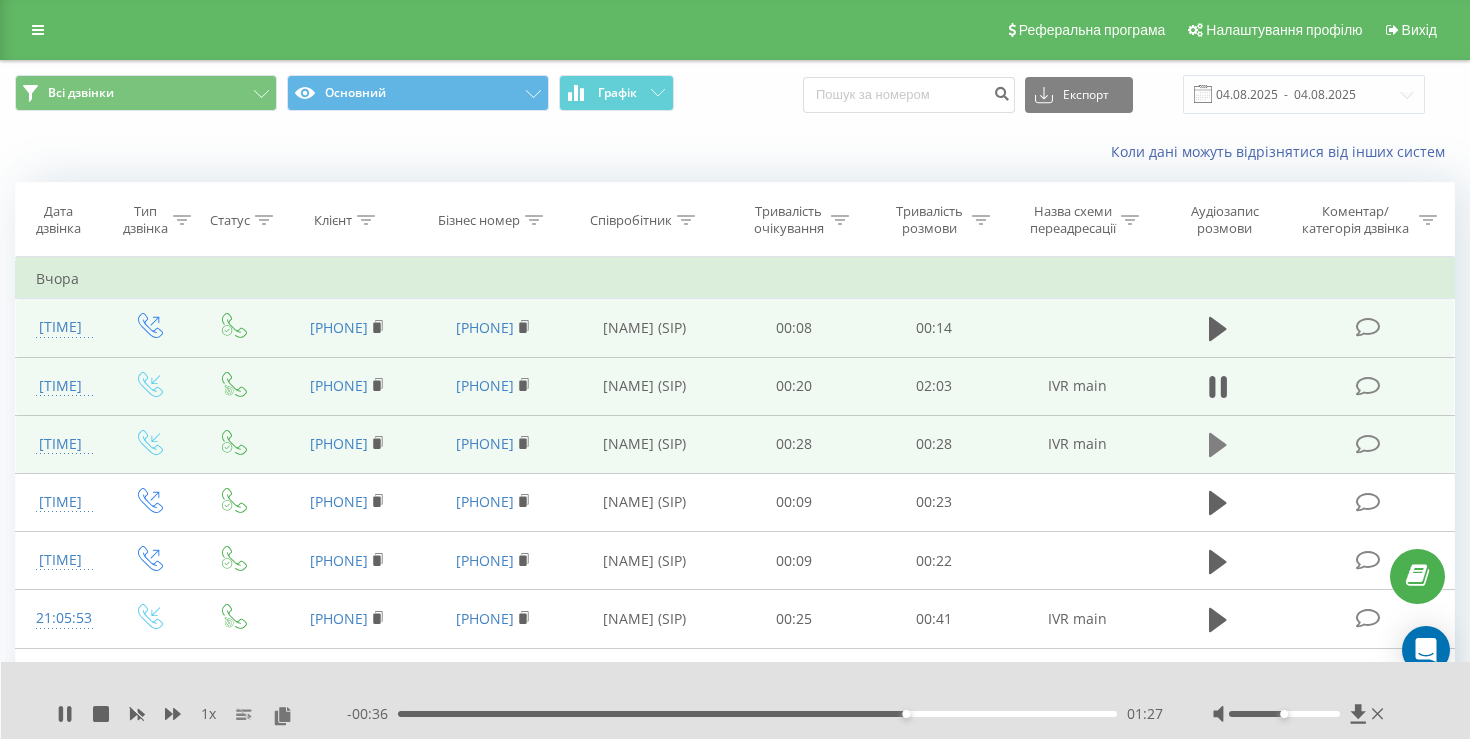 click 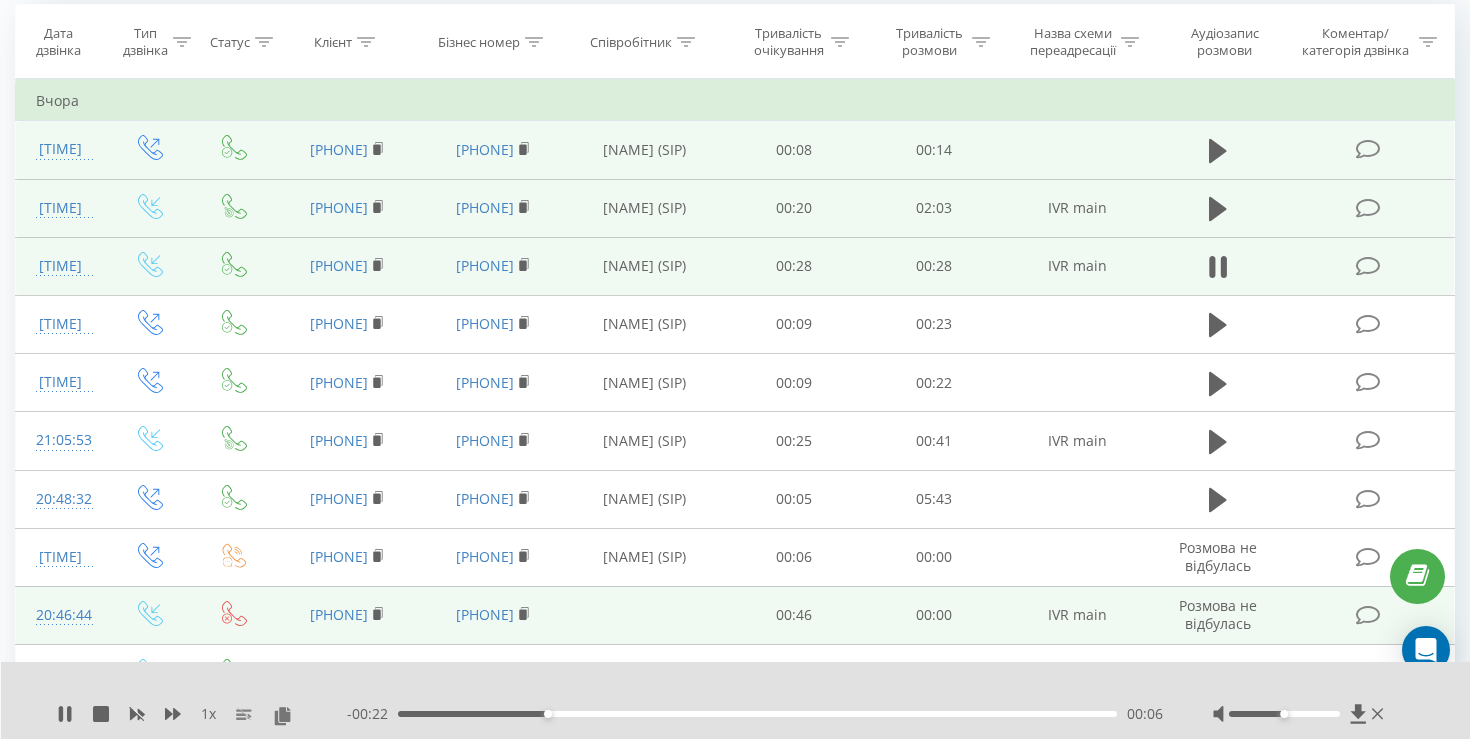 scroll, scrollTop: 203, scrollLeft: 0, axis: vertical 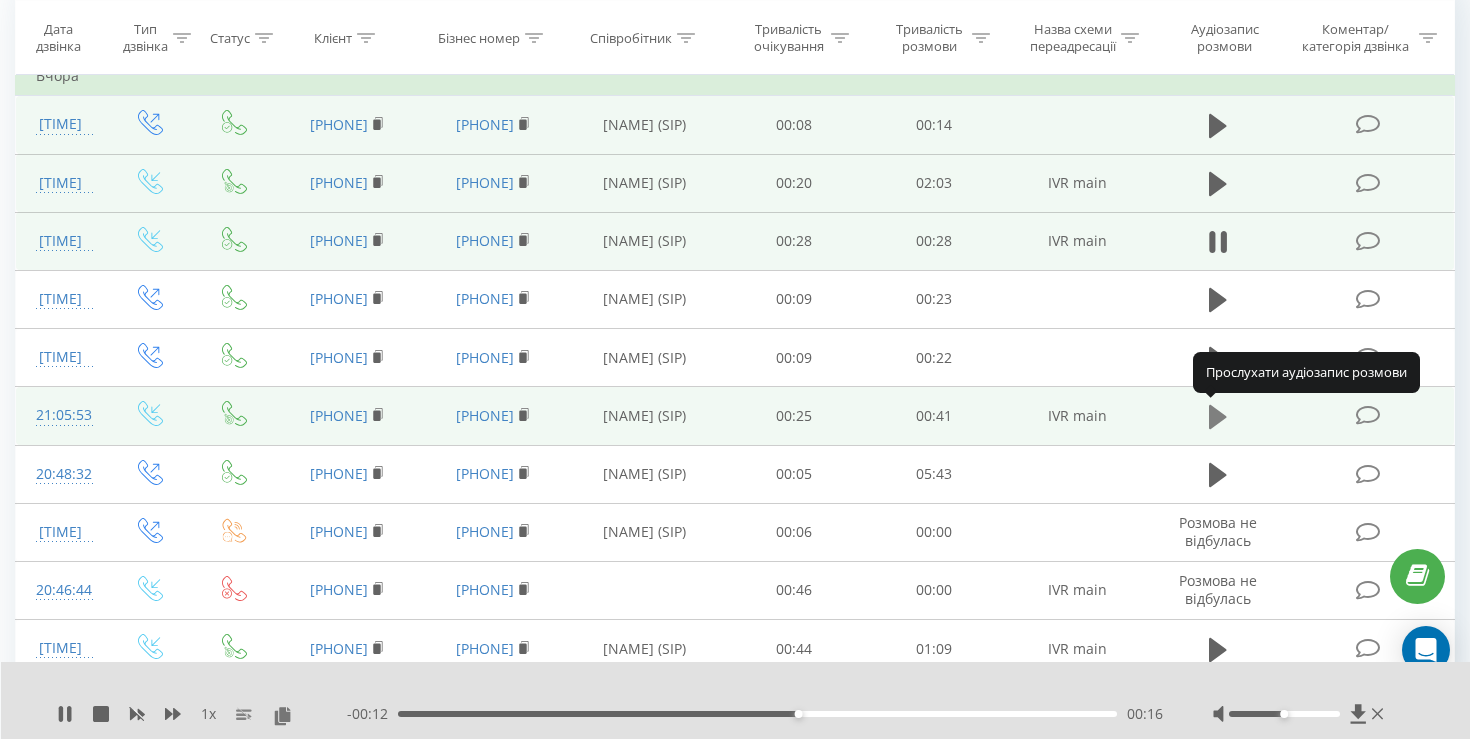click 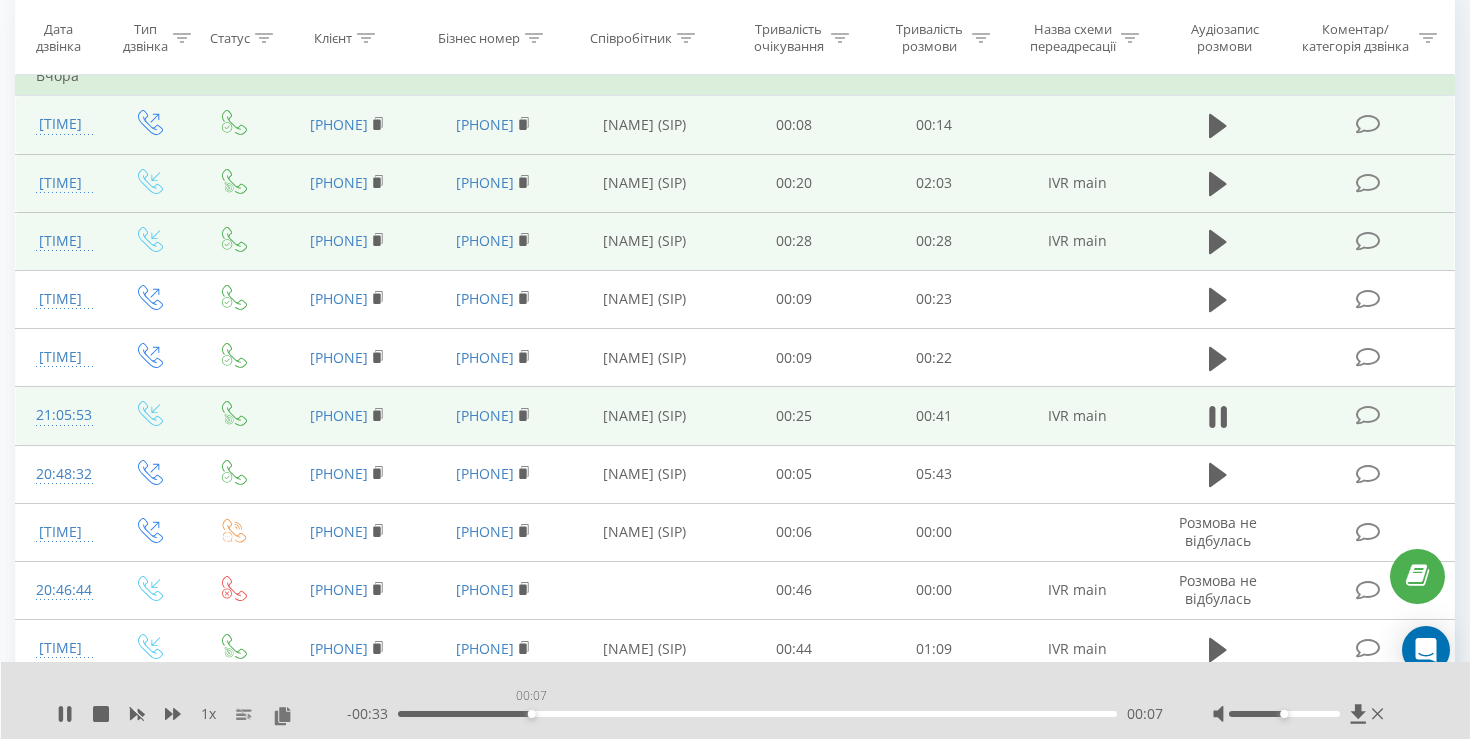 click on "00:07" at bounding box center (757, 714) 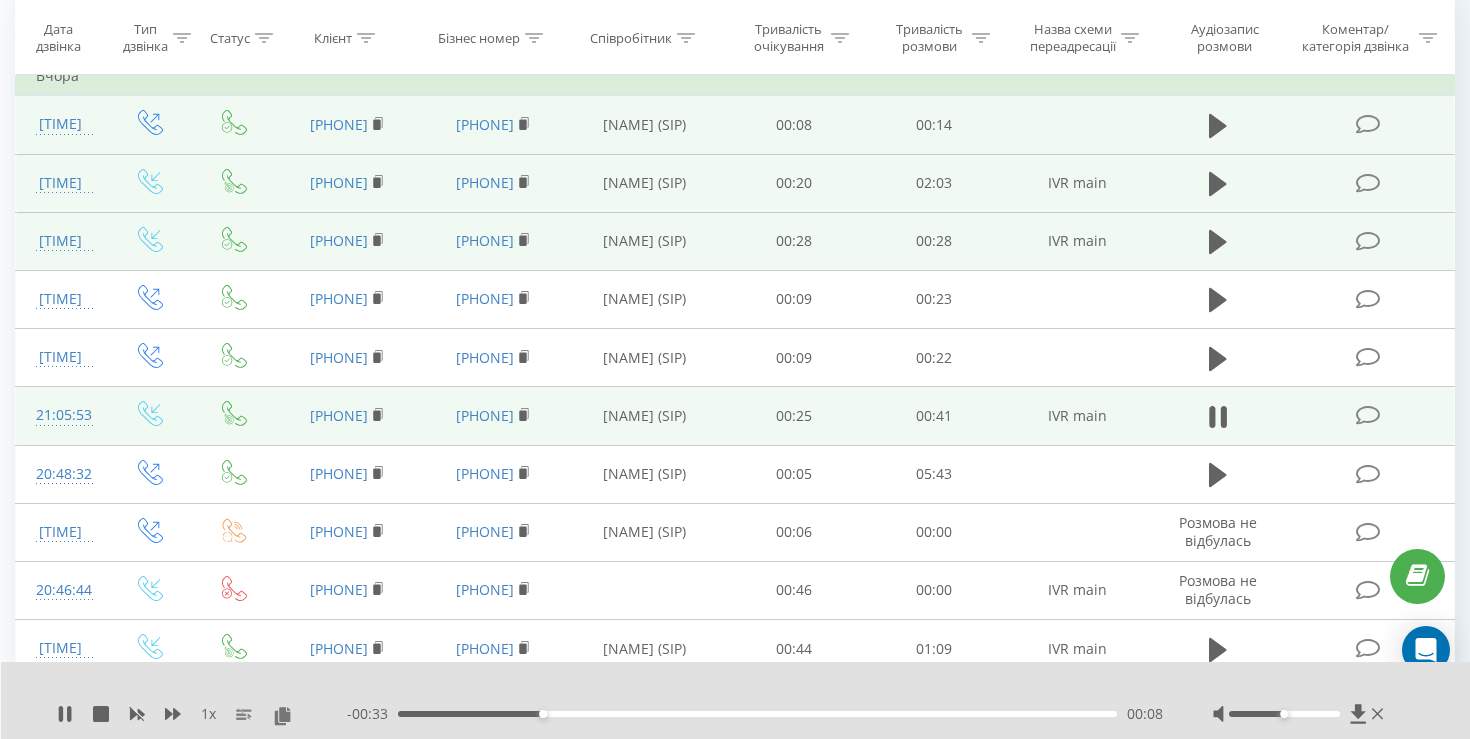 click on "- [TIME] [TIME]   [TIME]" at bounding box center (755, 714) 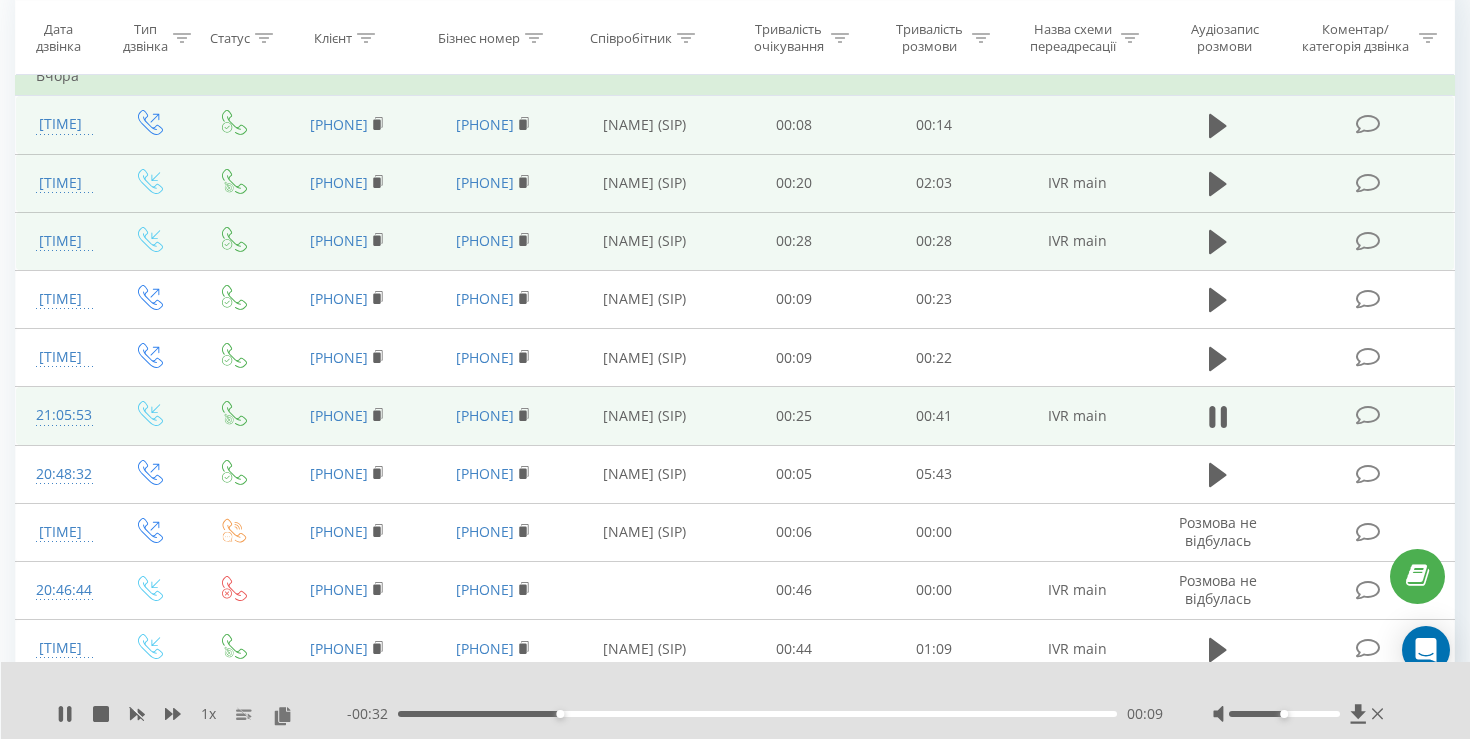 click on "- 00:32 00:09   00:09" at bounding box center (755, 714) 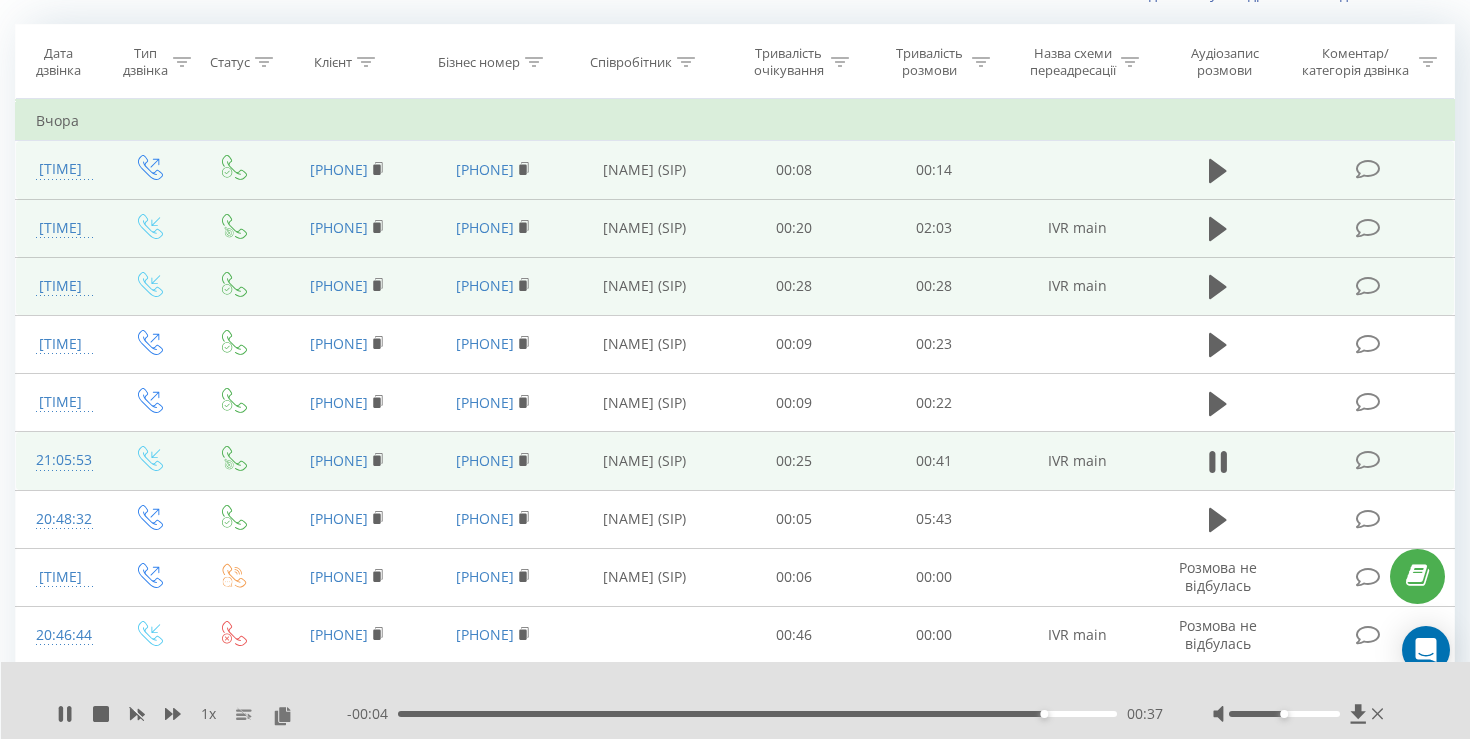scroll, scrollTop: 648, scrollLeft: 0, axis: vertical 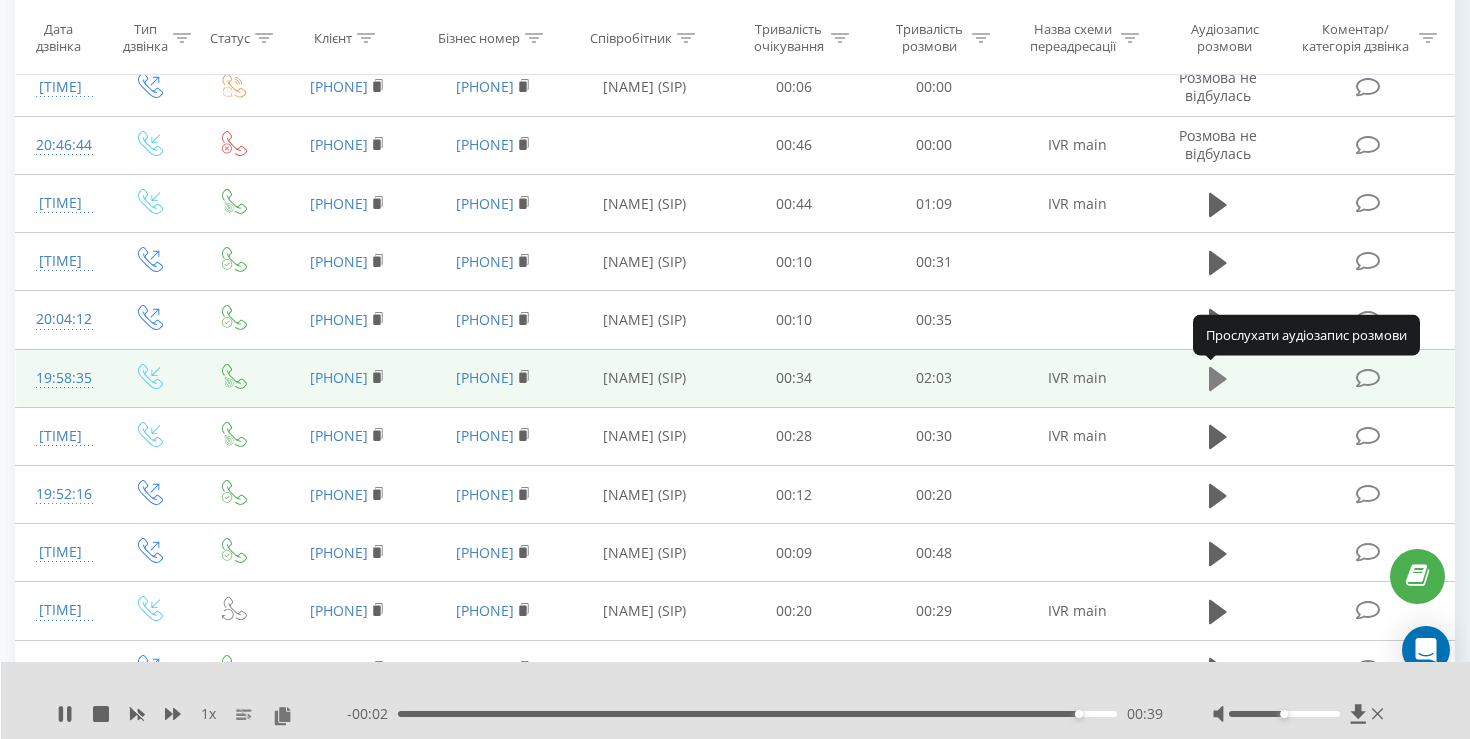 click 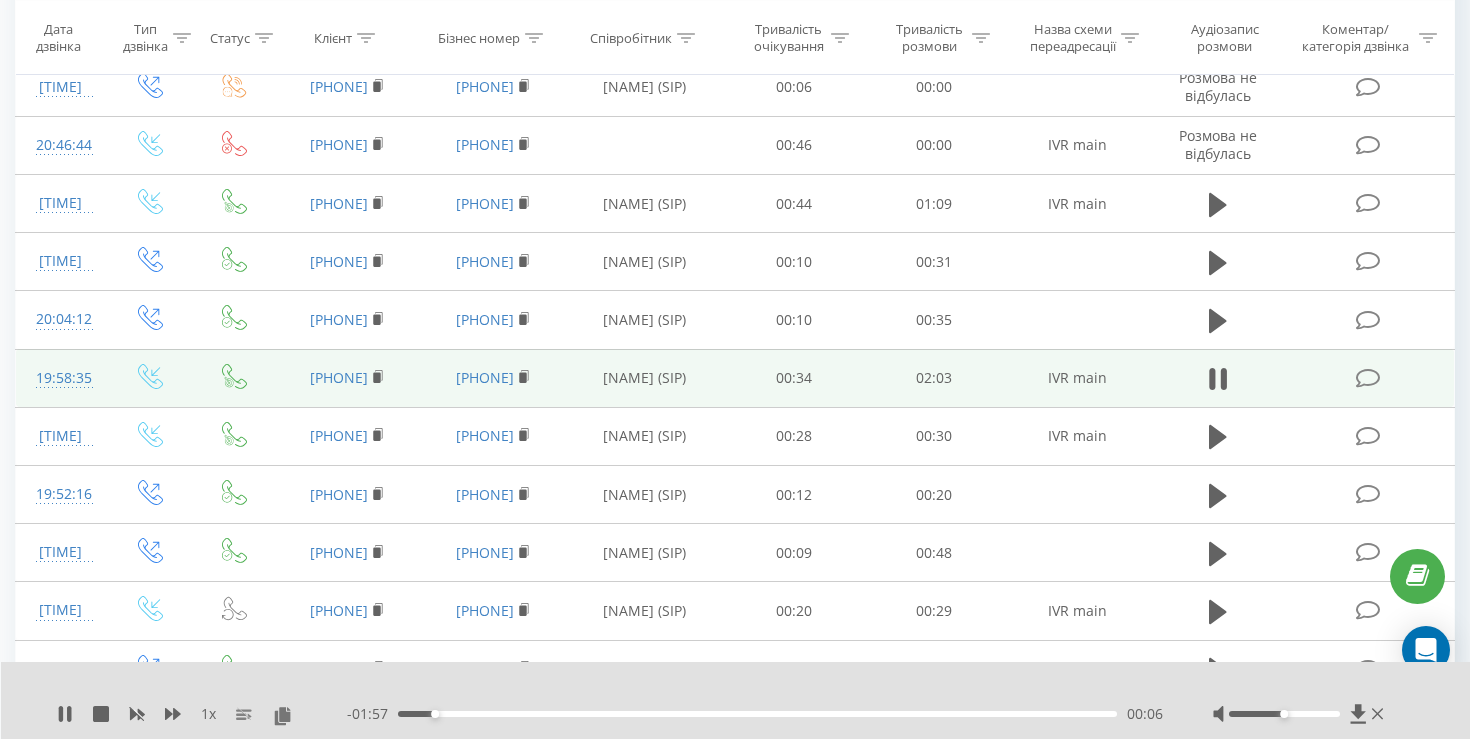 click on "00:06" at bounding box center [757, 714] 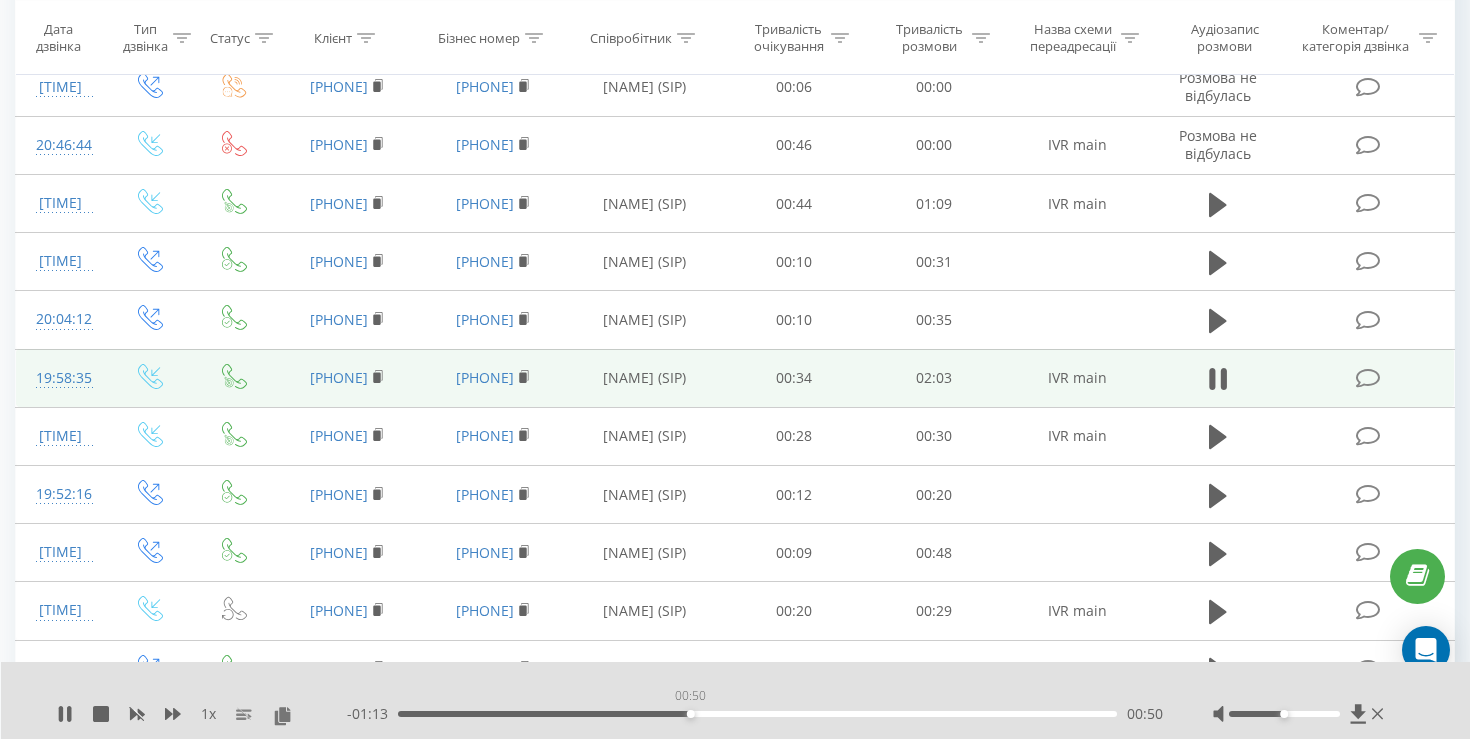 click on "00:50" at bounding box center [757, 714] 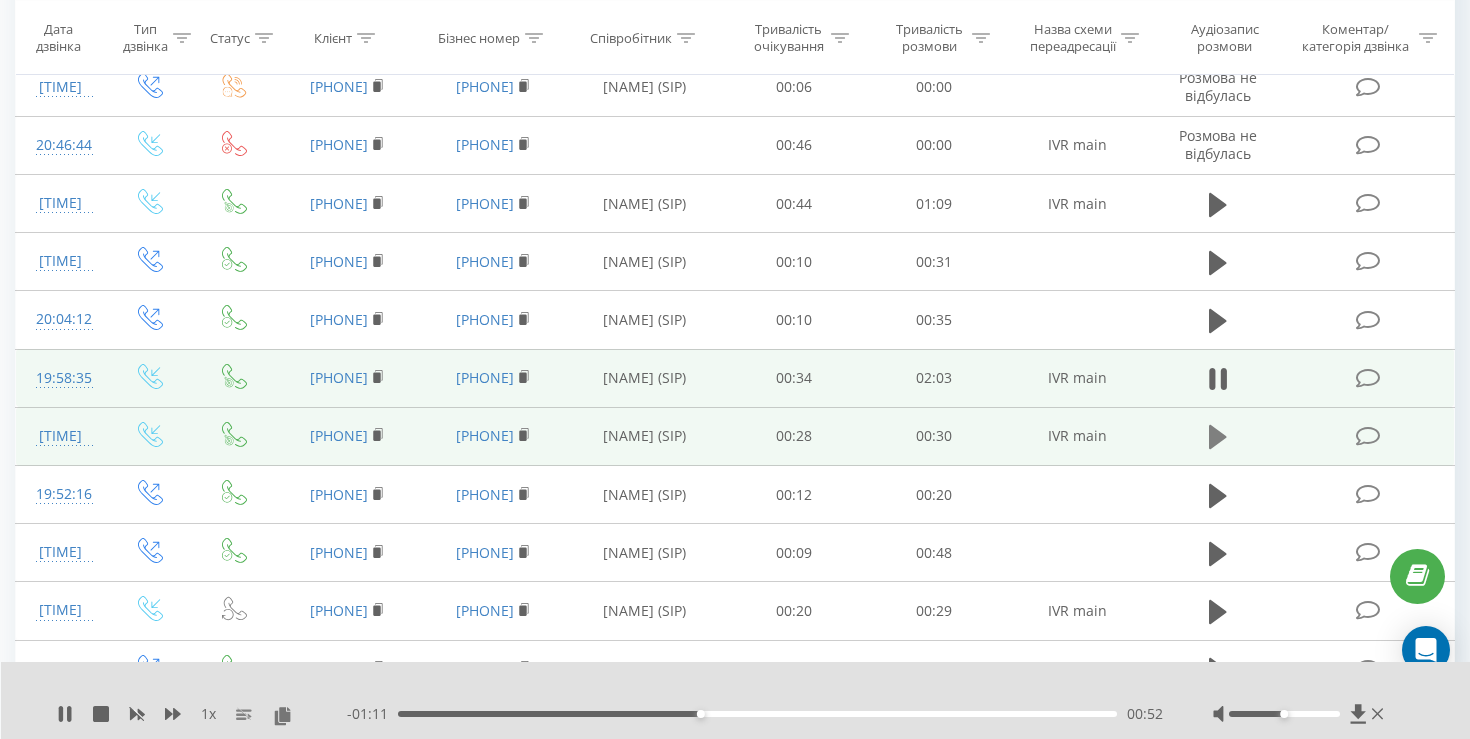 click 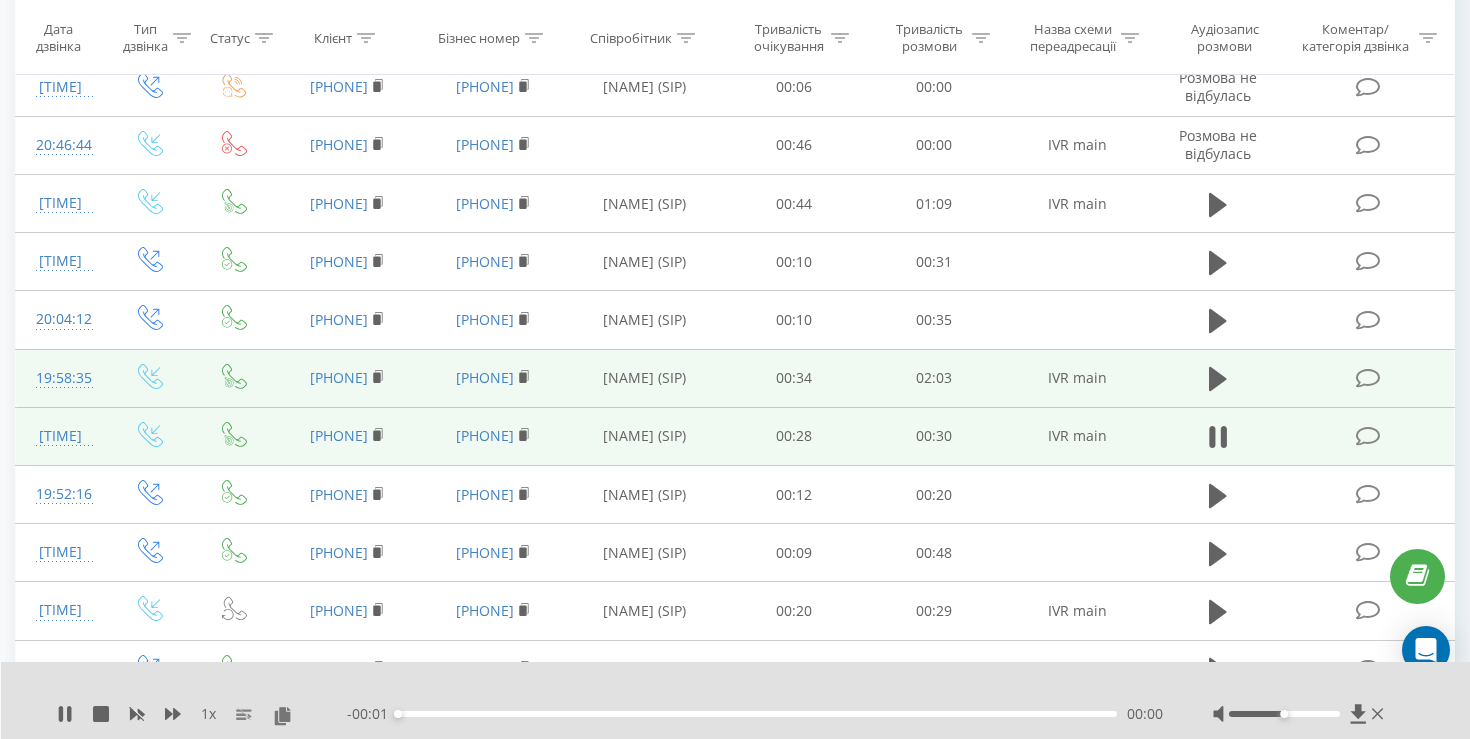 click on "- 00:01 00:00   00:00" at bounding box center (755, 714) 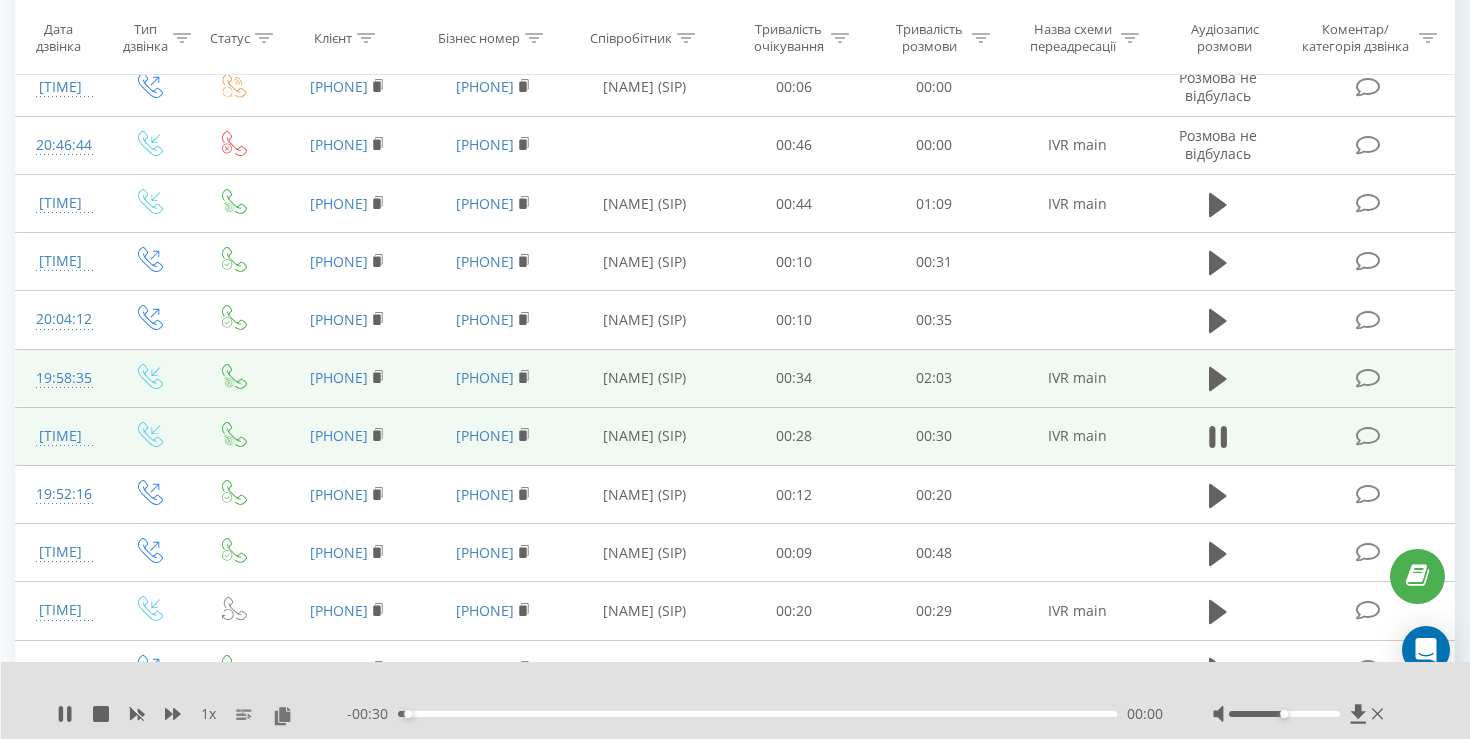 click on "00:00" at bounding box center [757, 714] 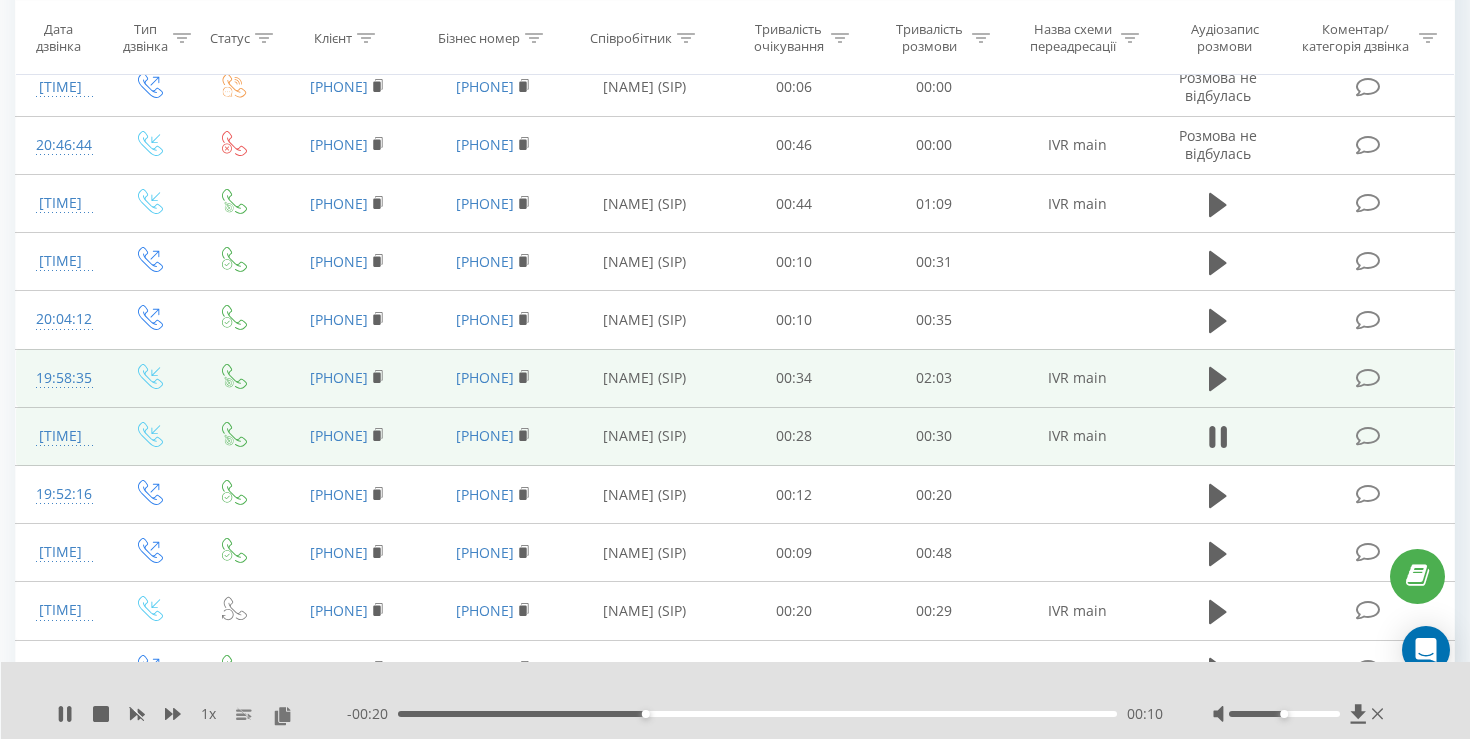 click on "00:10" at bounding box center (757, 714) 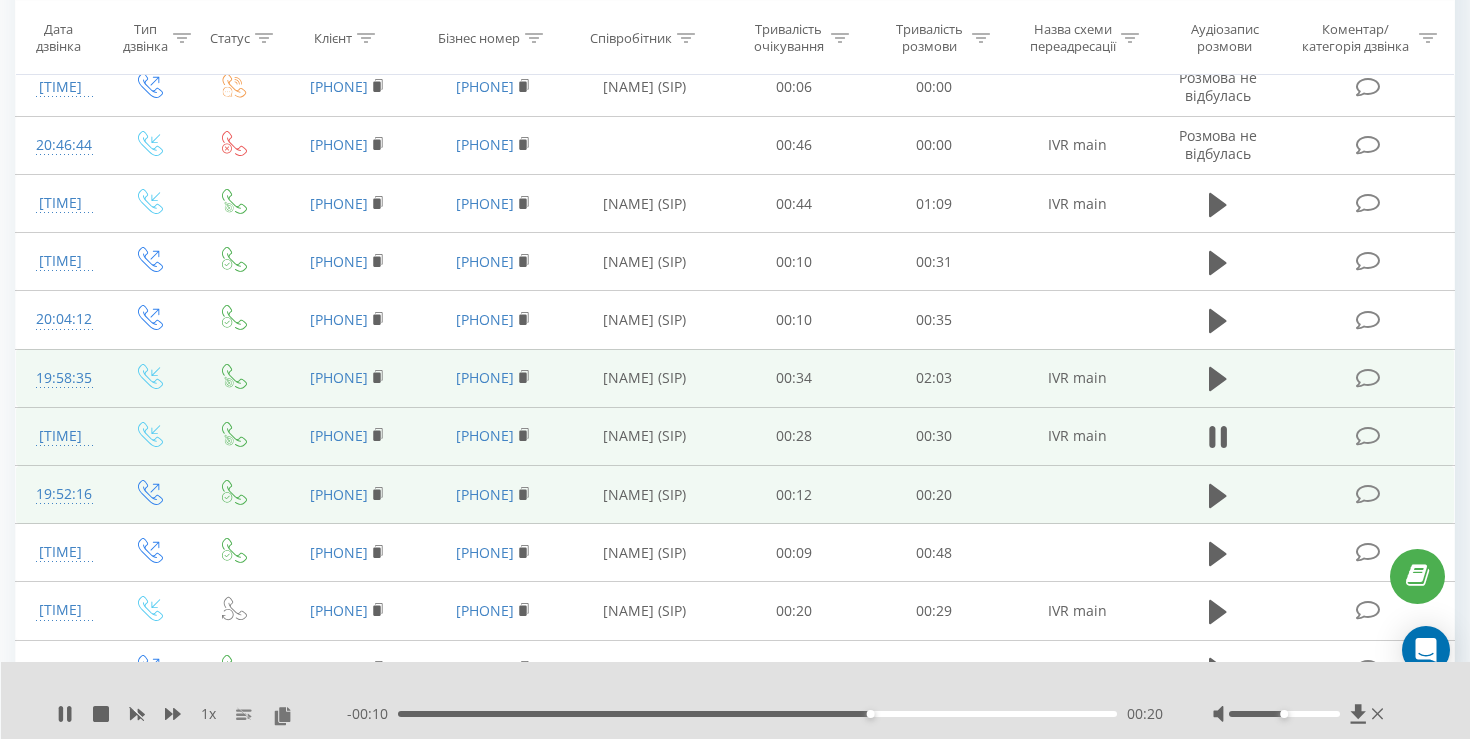 scroll, scrollTop: 814, scrollLeft: 0, axis: vertical 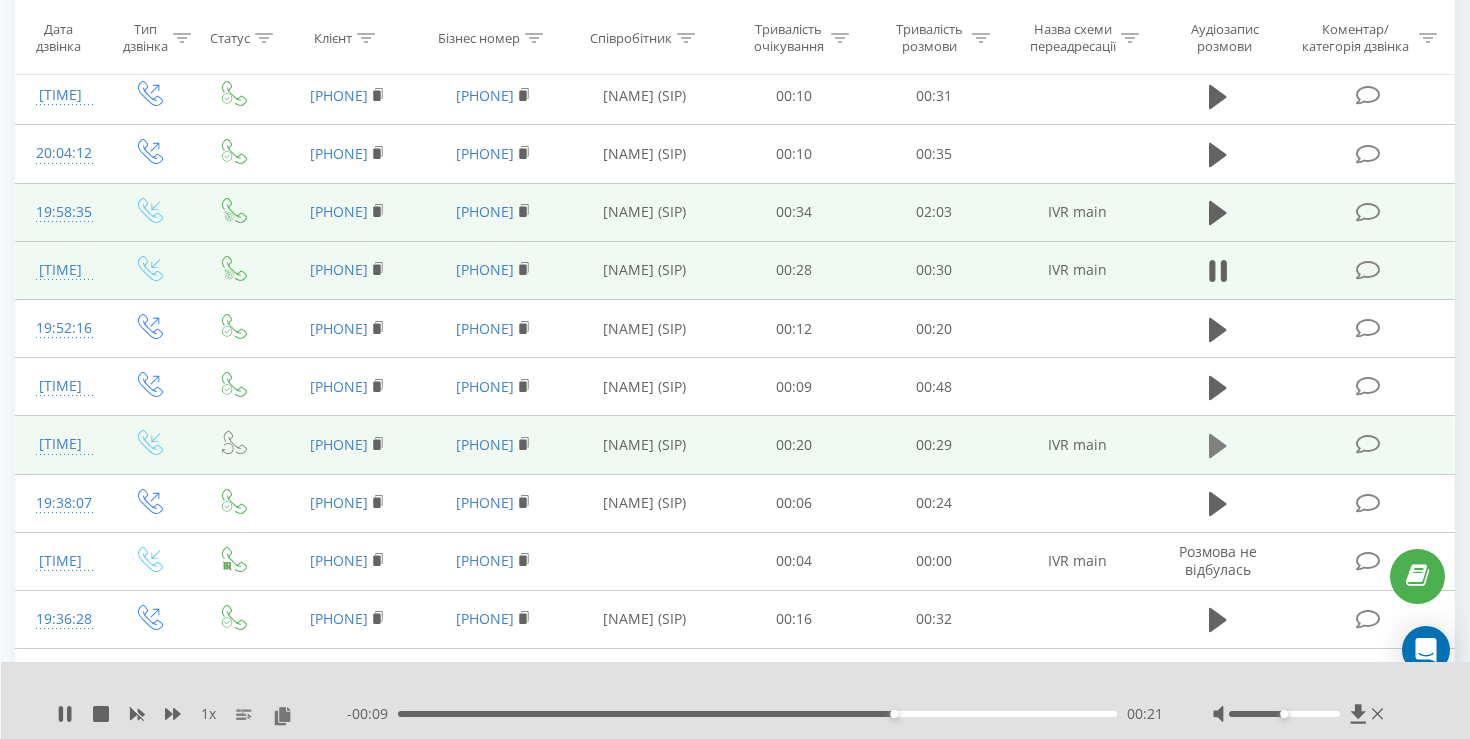 click 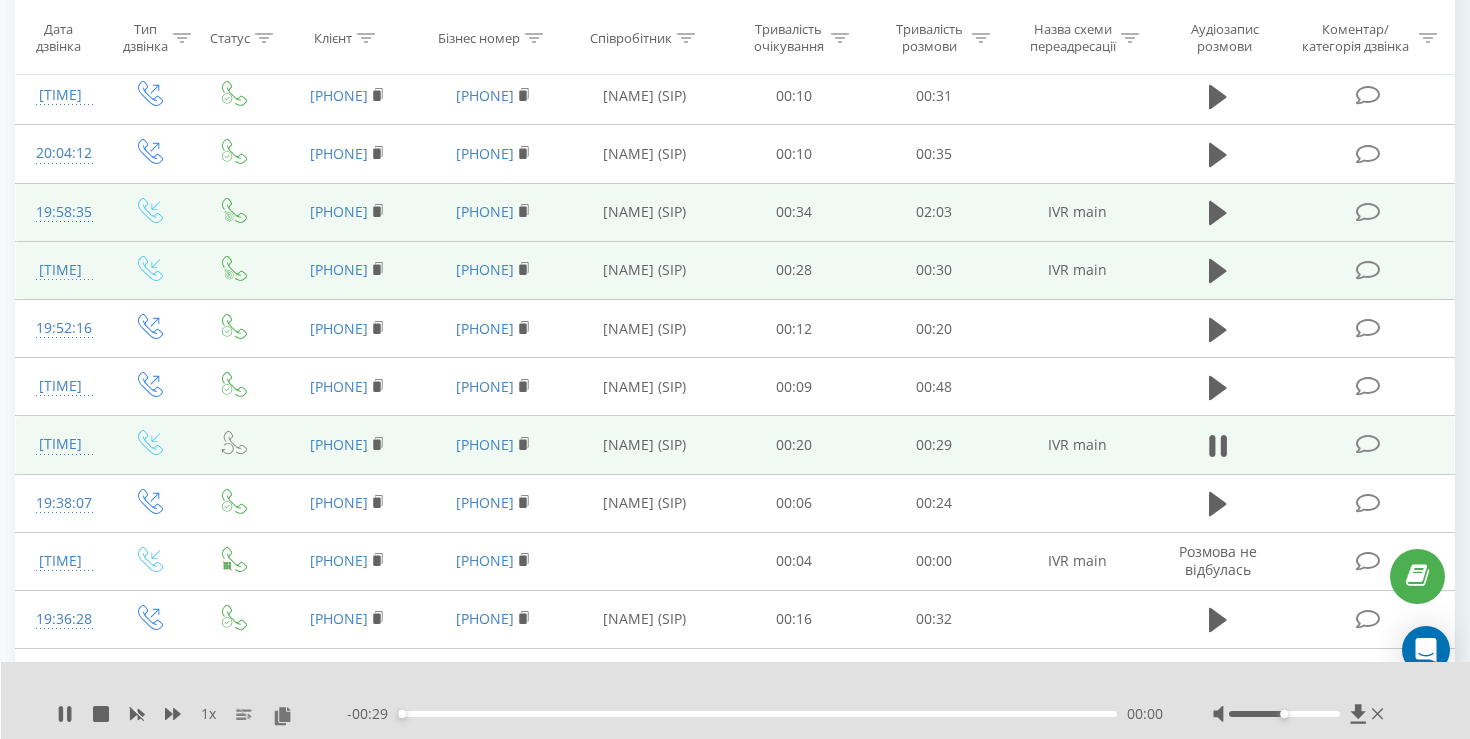 click on "- [TIME] [TIME]   [TIME]" at bounding box center [755, 714] 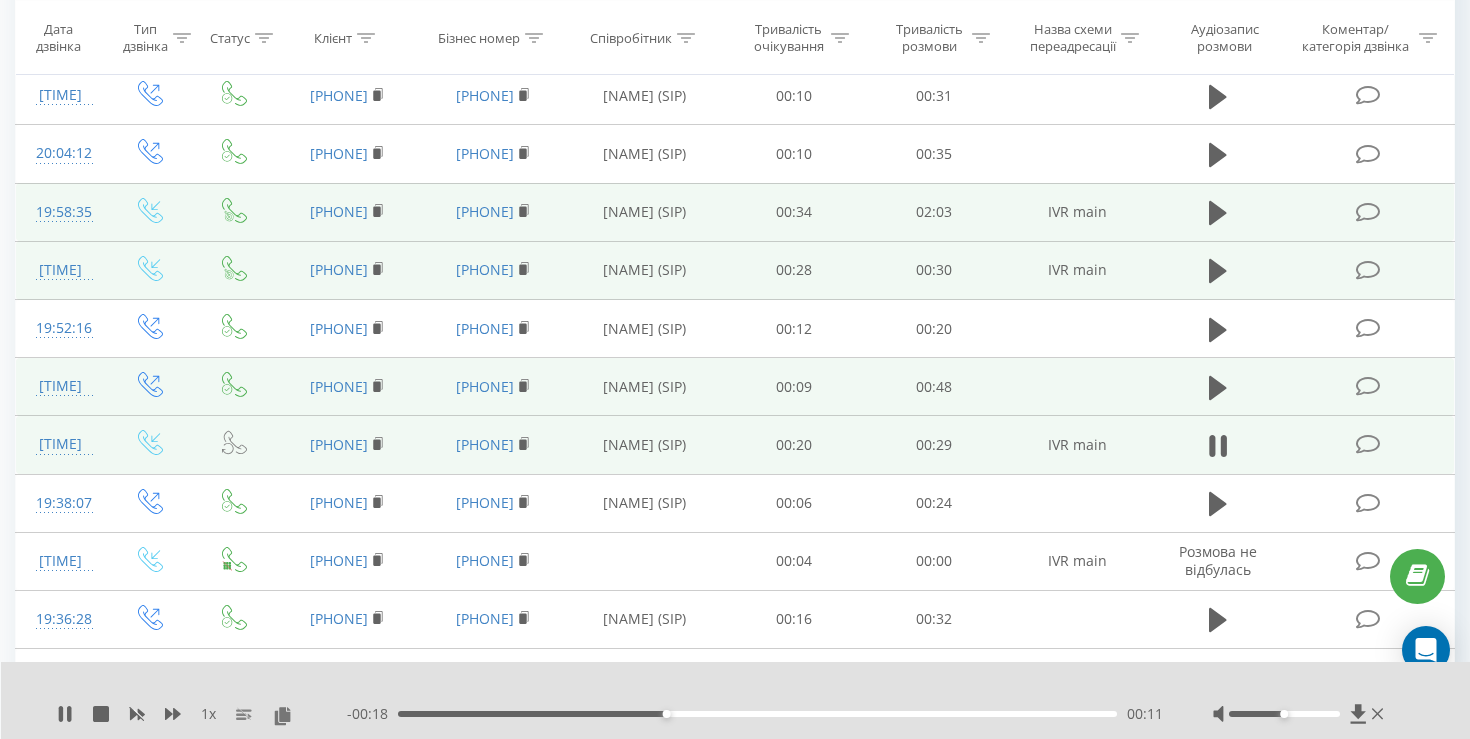 scroll, scrollTop: 1167, scrollLeft: 0, axis: vertical 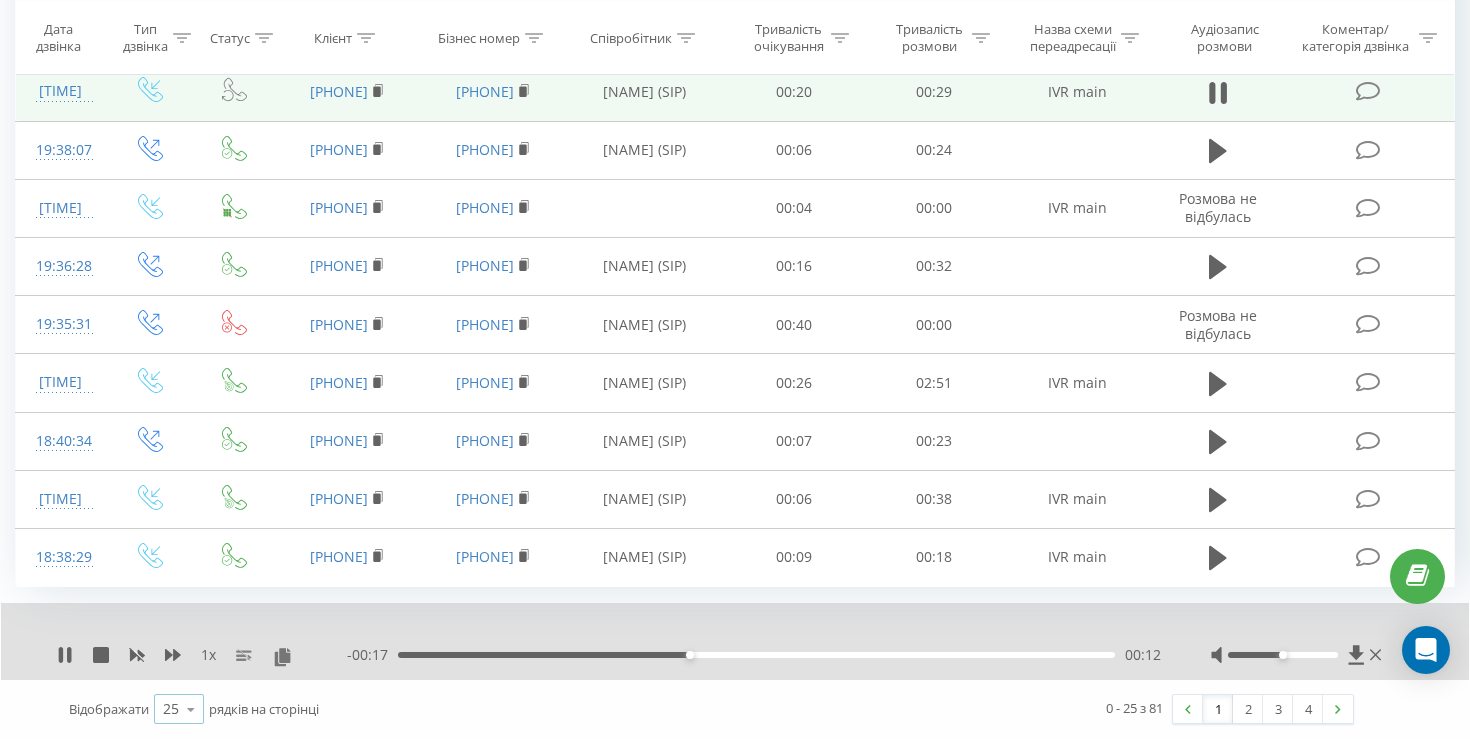 click on "25" at bounding box center (171, 709) 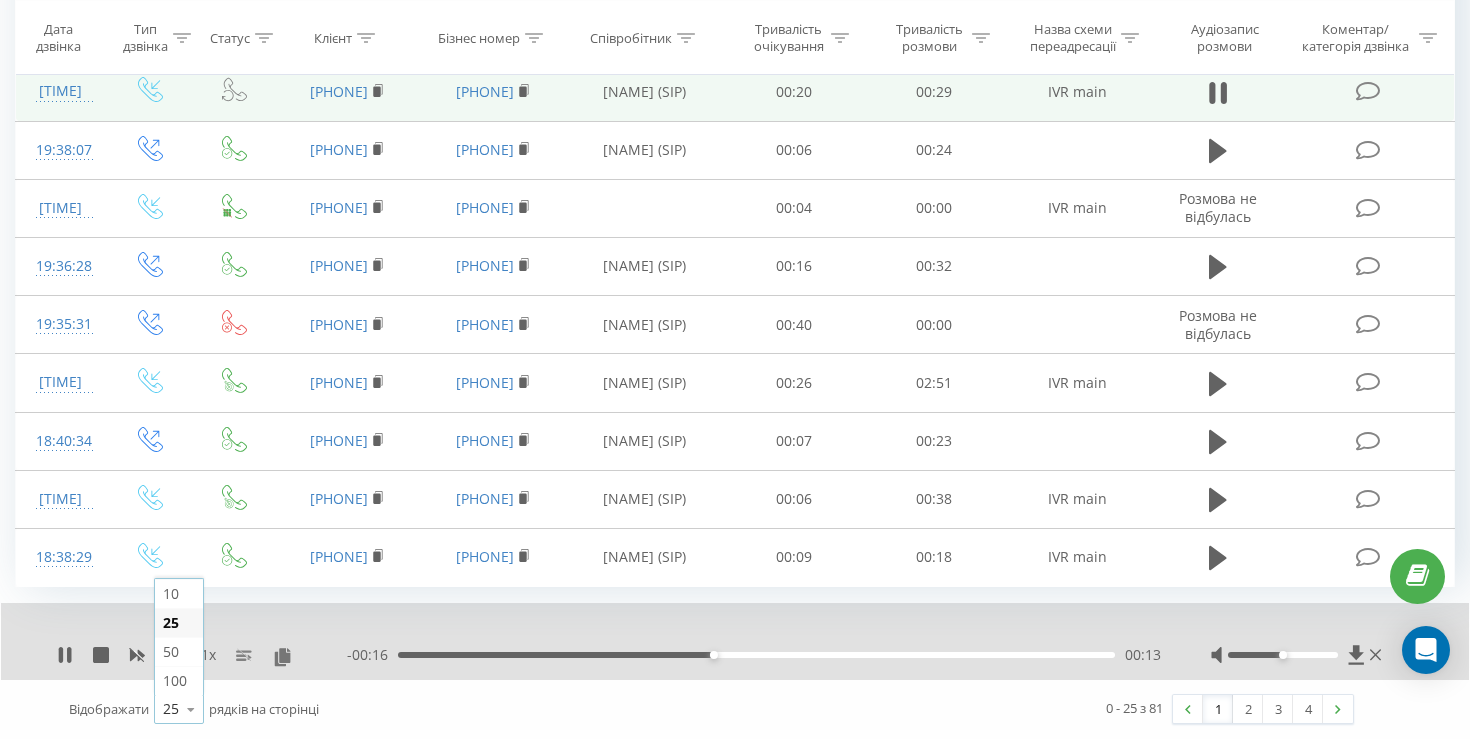 click at bounding box center [191, 709] 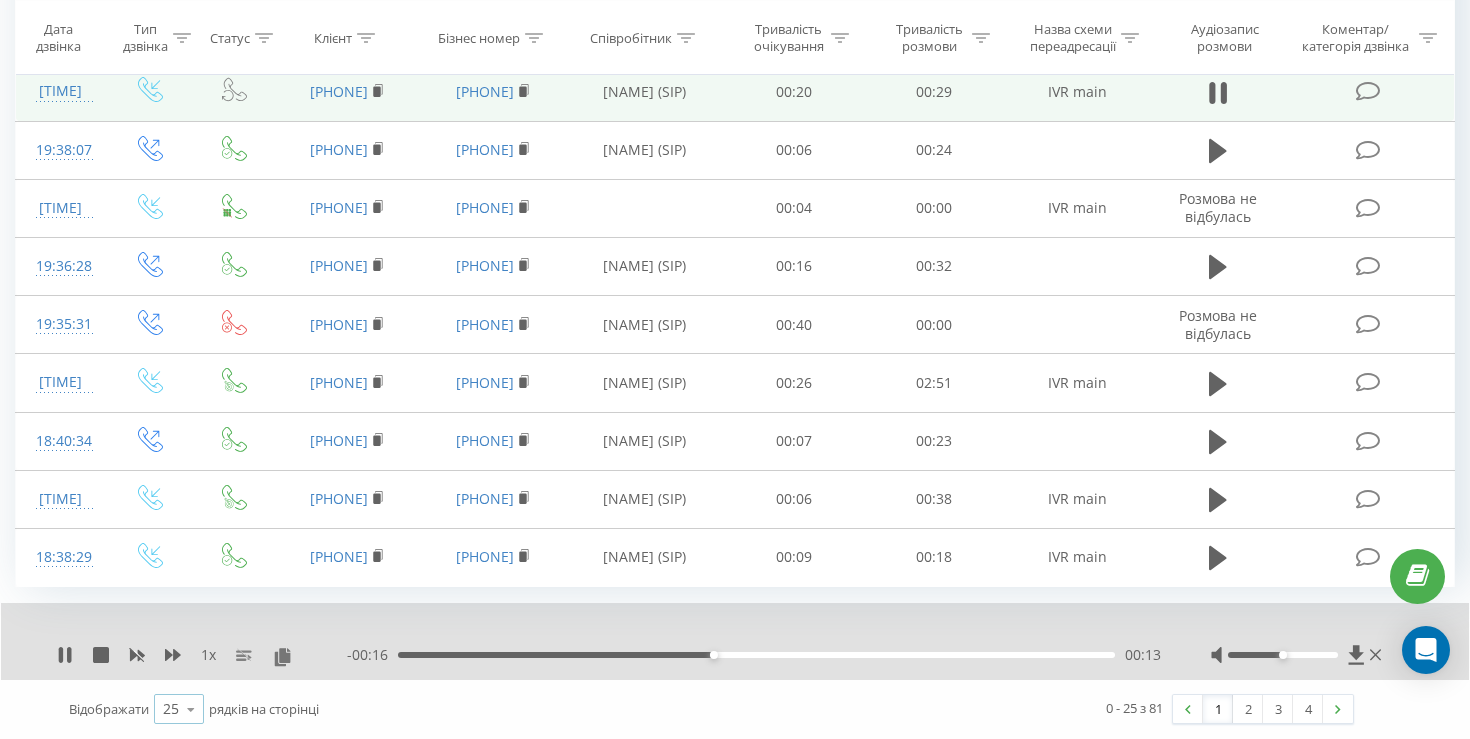 click at bounding box center [191, 709] 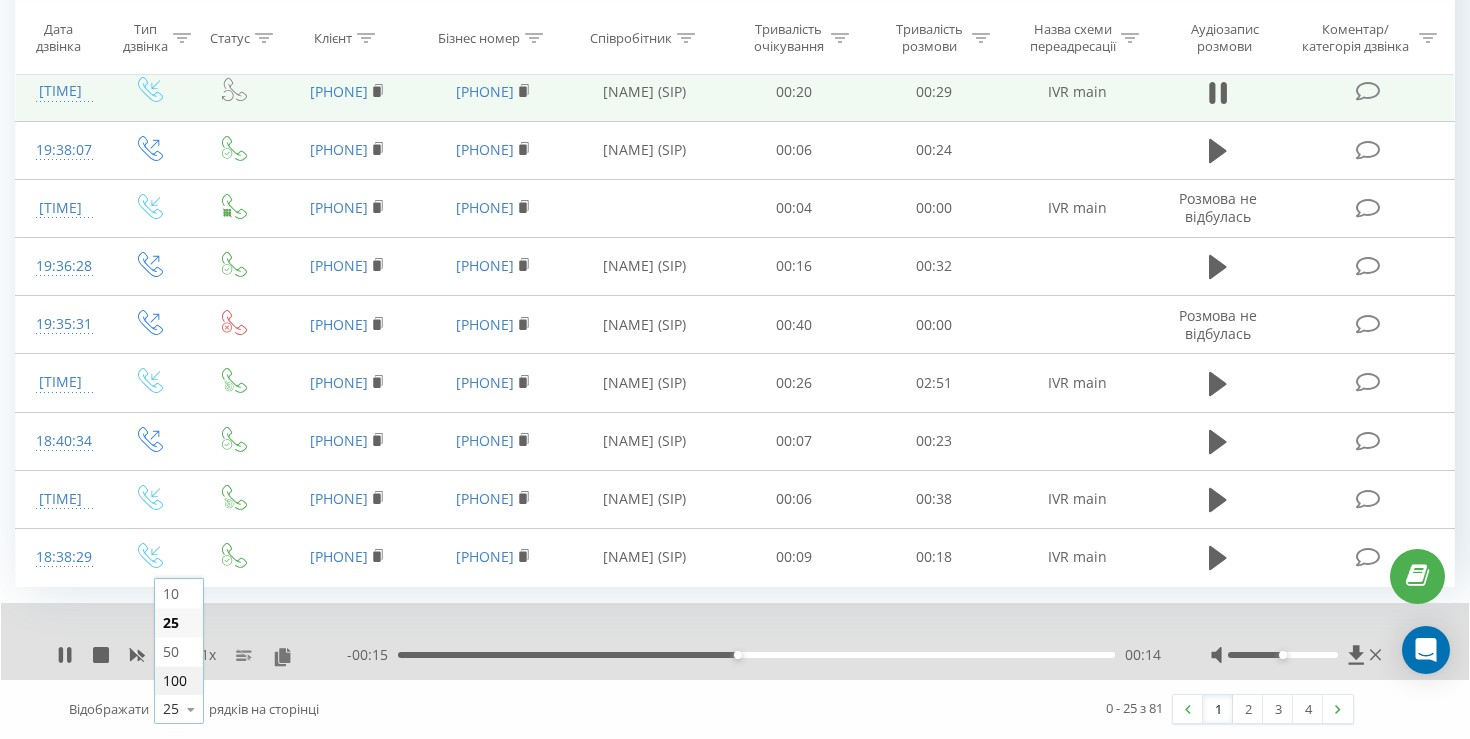 click on "100" at bounding box center (179, 680) 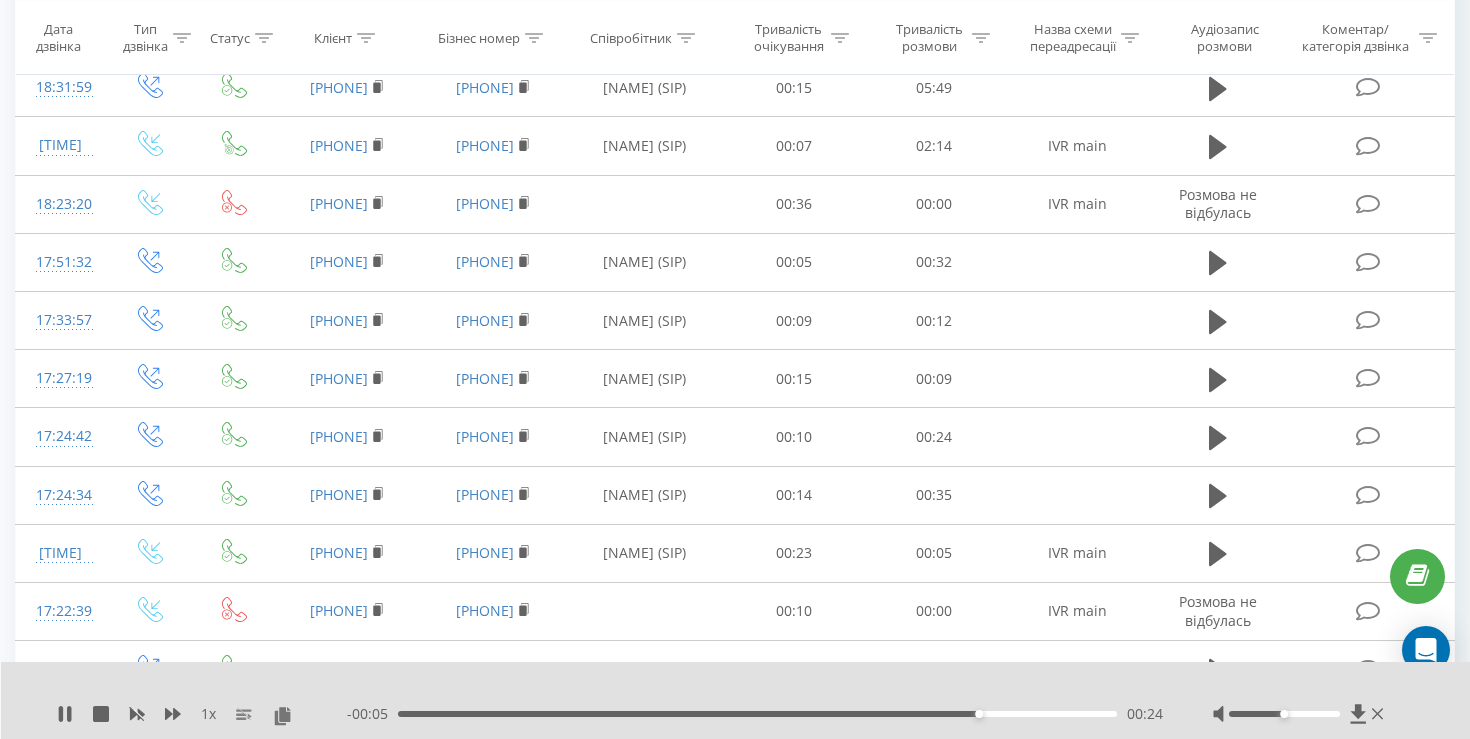 scroll, scrollTop: 1924, scrollLeft: 0, axis: vertical 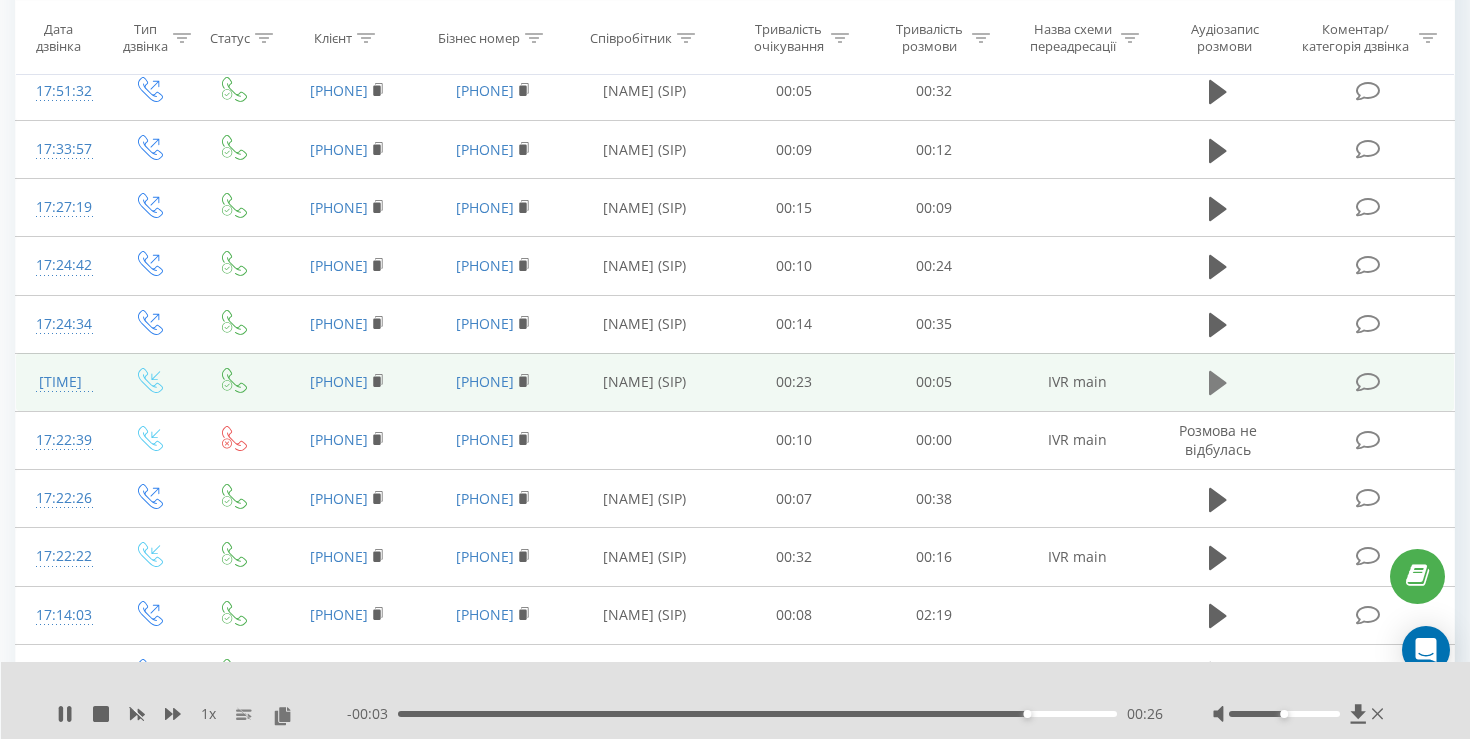 click 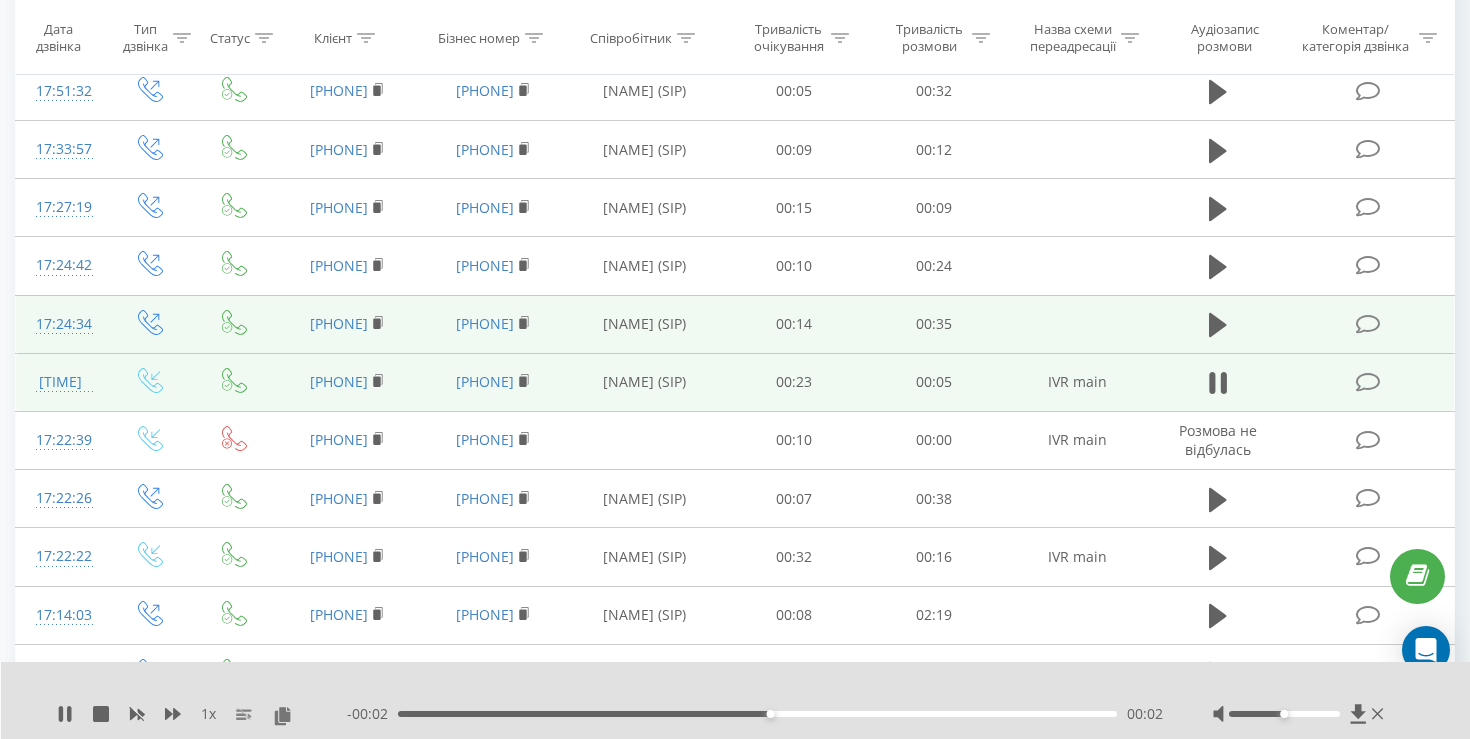 scroll, scrollTop: 2452, scrollLeft: 0, axis: vertical 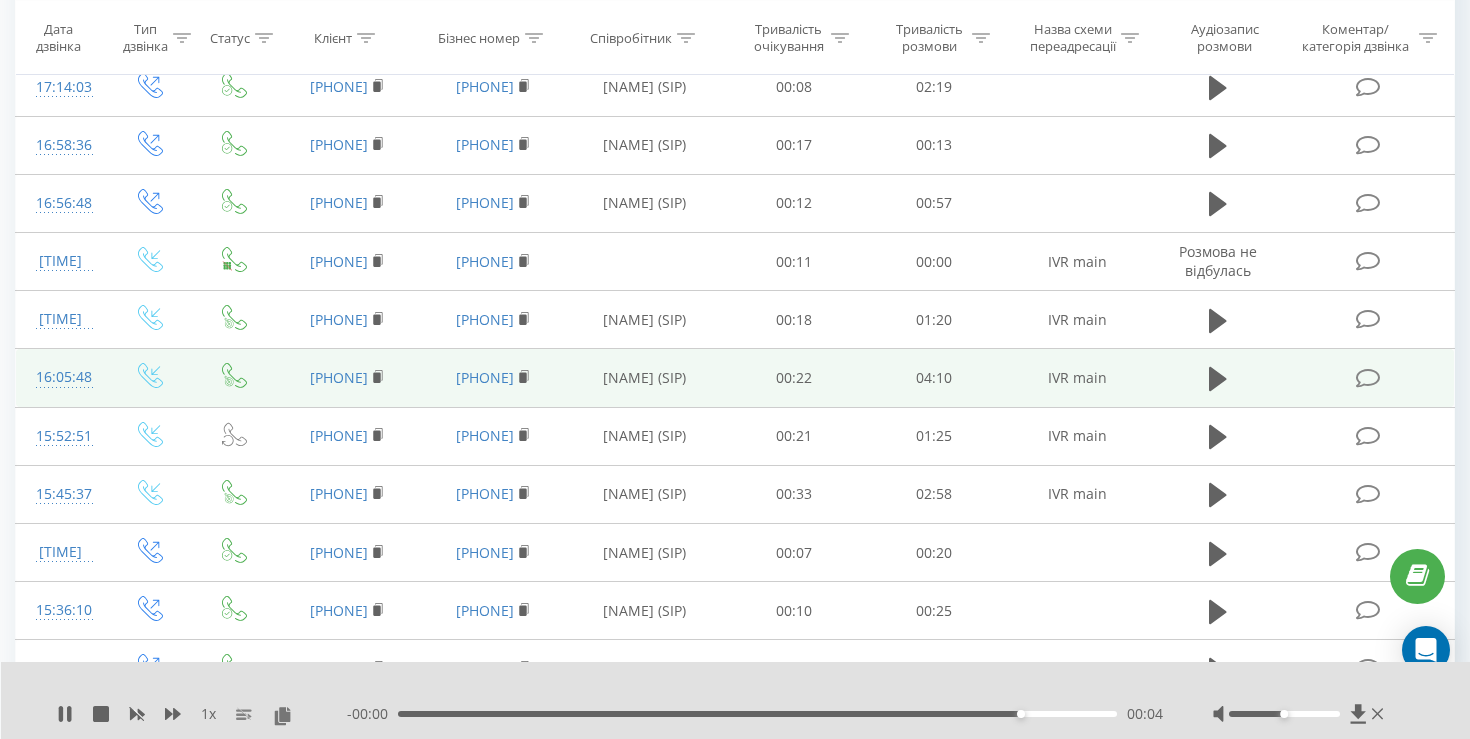 click at bounding box center [1218, 378] 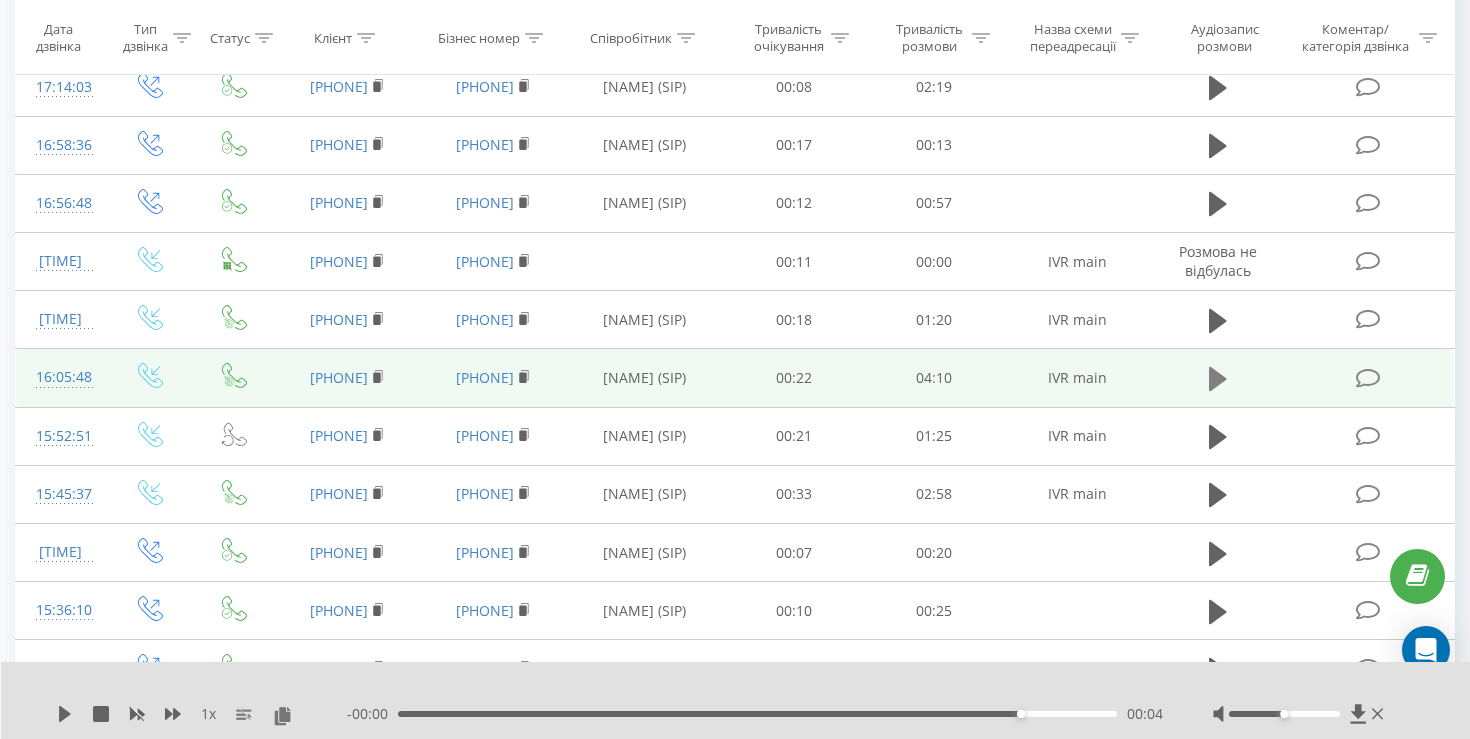click 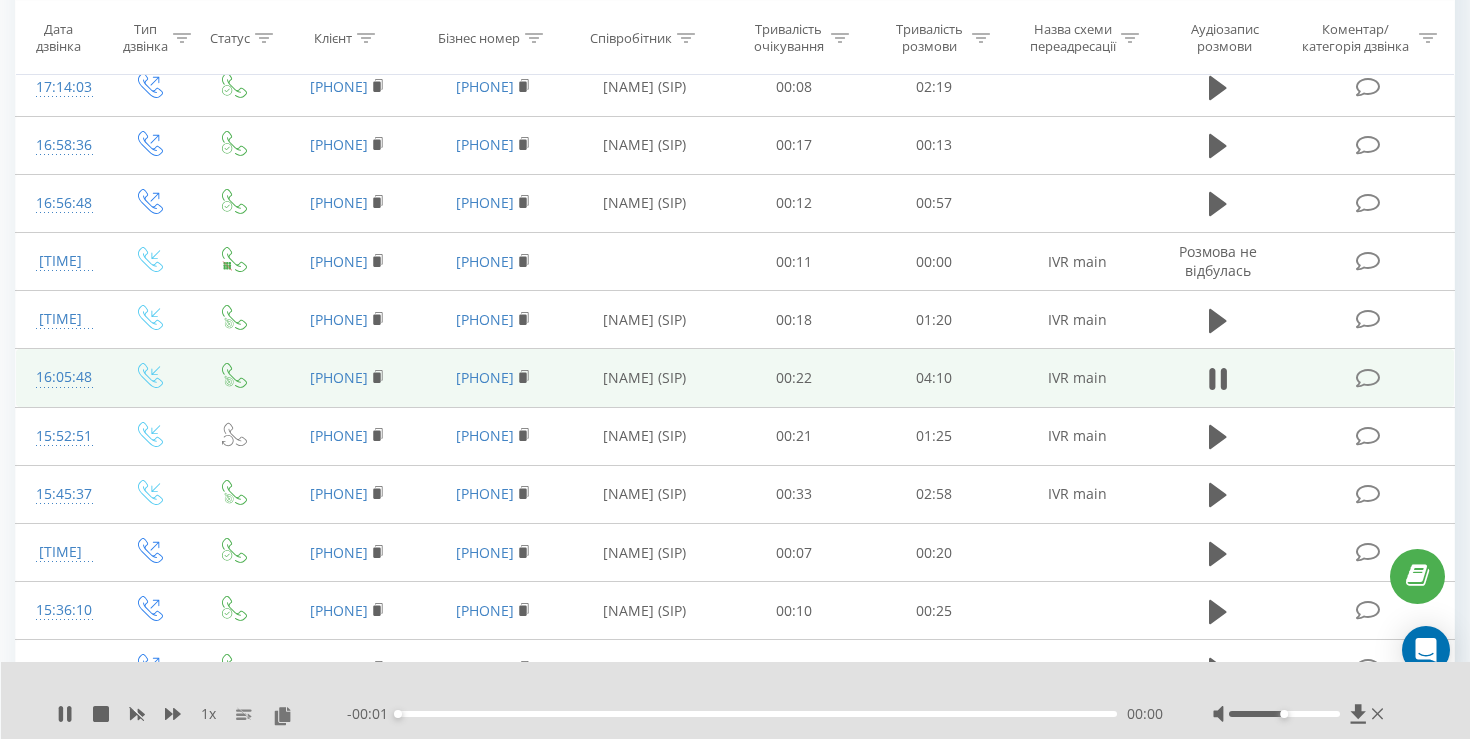 click on "00:00" at bounding box center (757, 714) 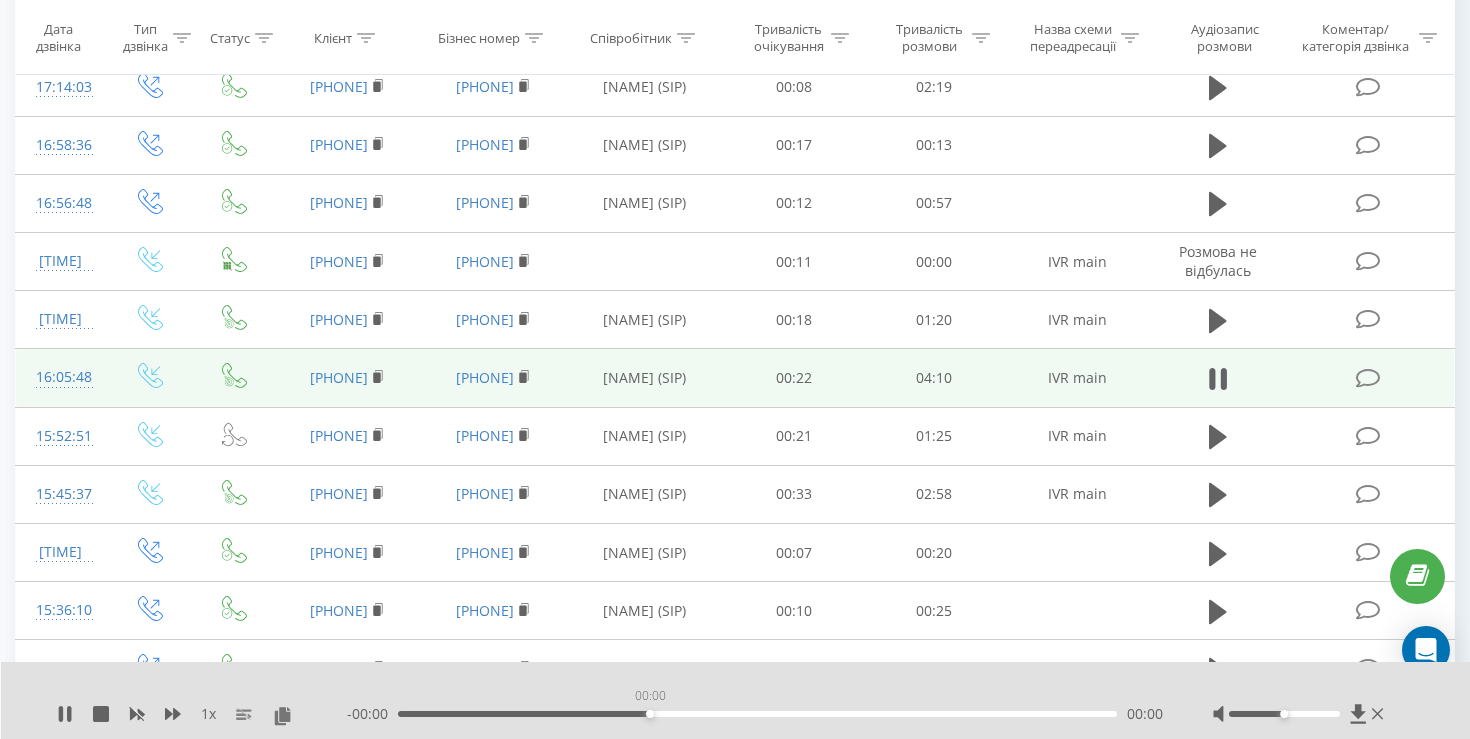click on "00:00" at bounding box center (757, 714) 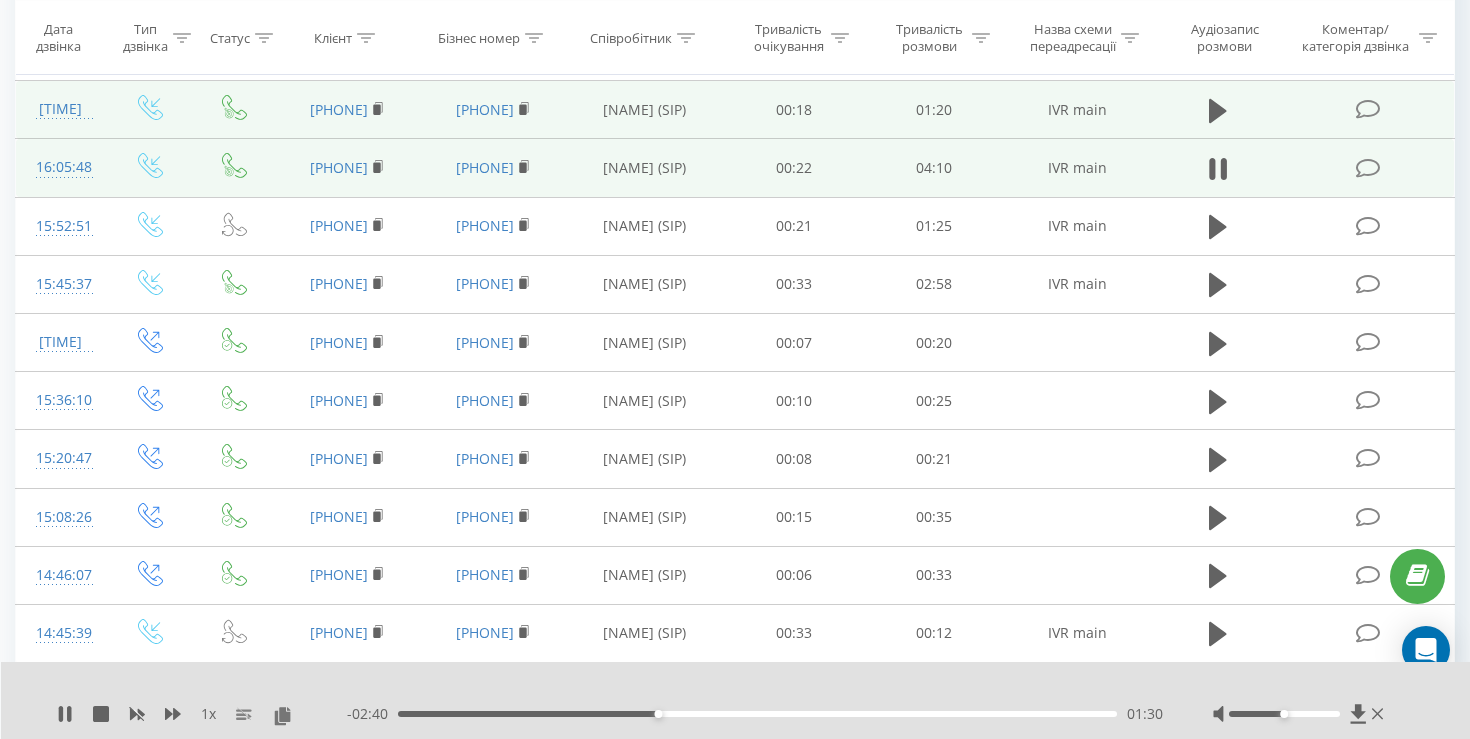 scroll, scrollTop: 2922, scrollLeft: 0, axis: vertical 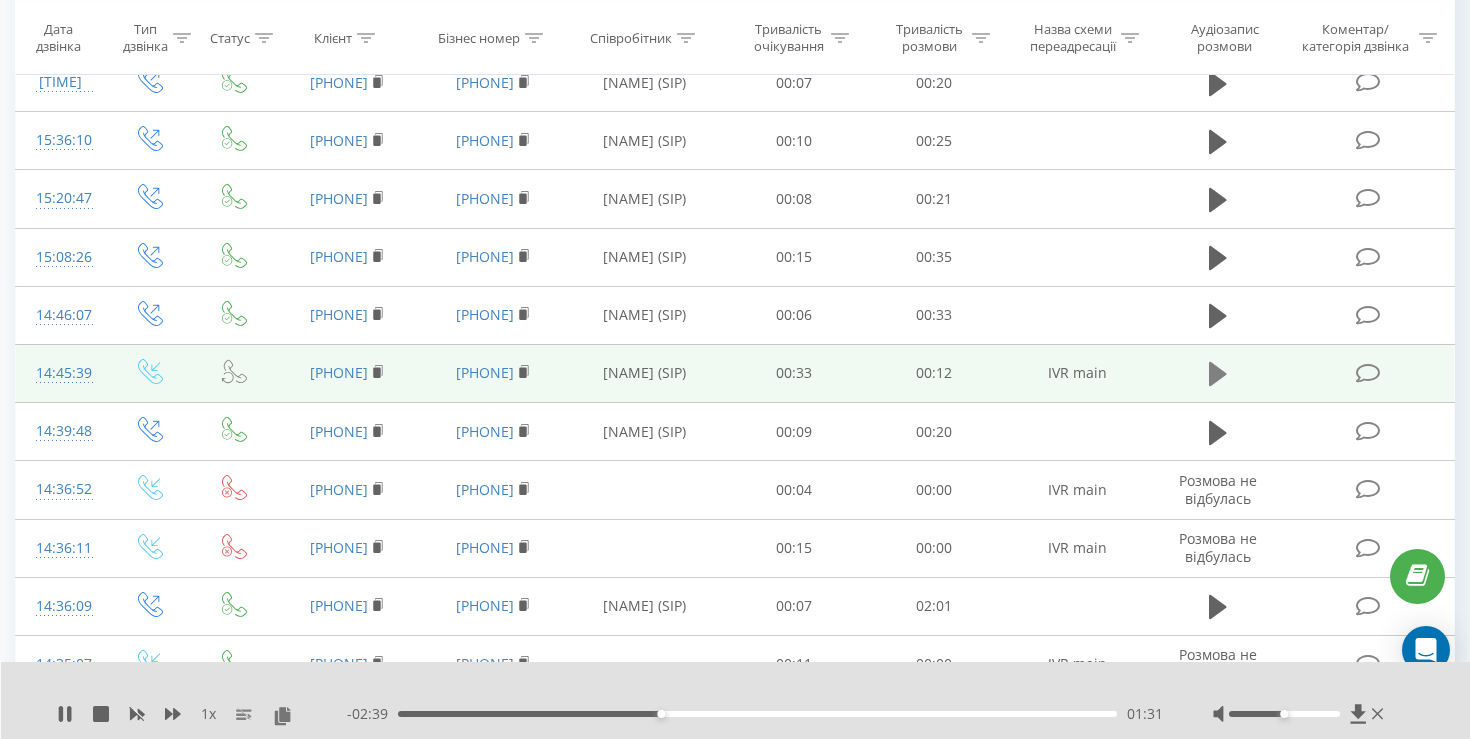 click at bounding box center (1218, 374) 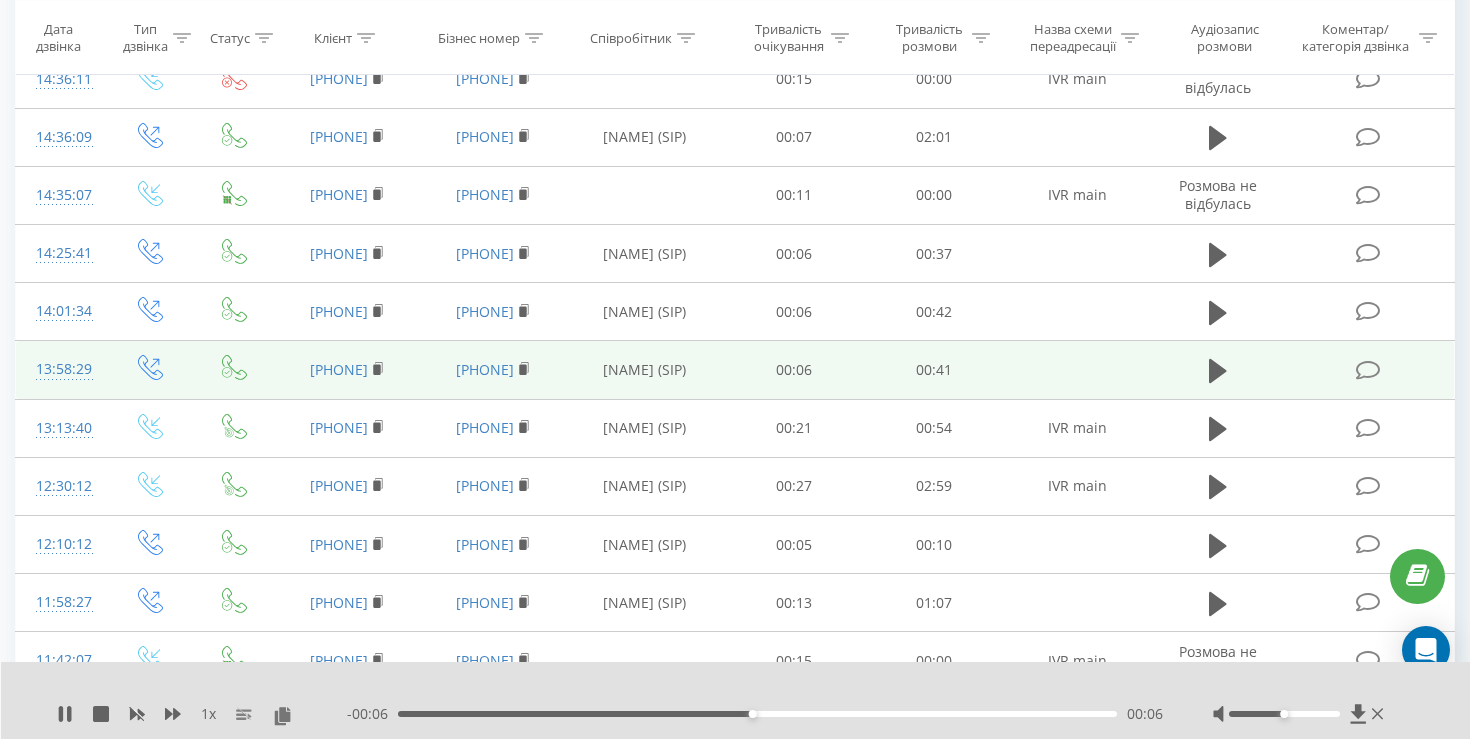 scroll, scrollTop: 3394, scrollLeft: 0, axis: vertical 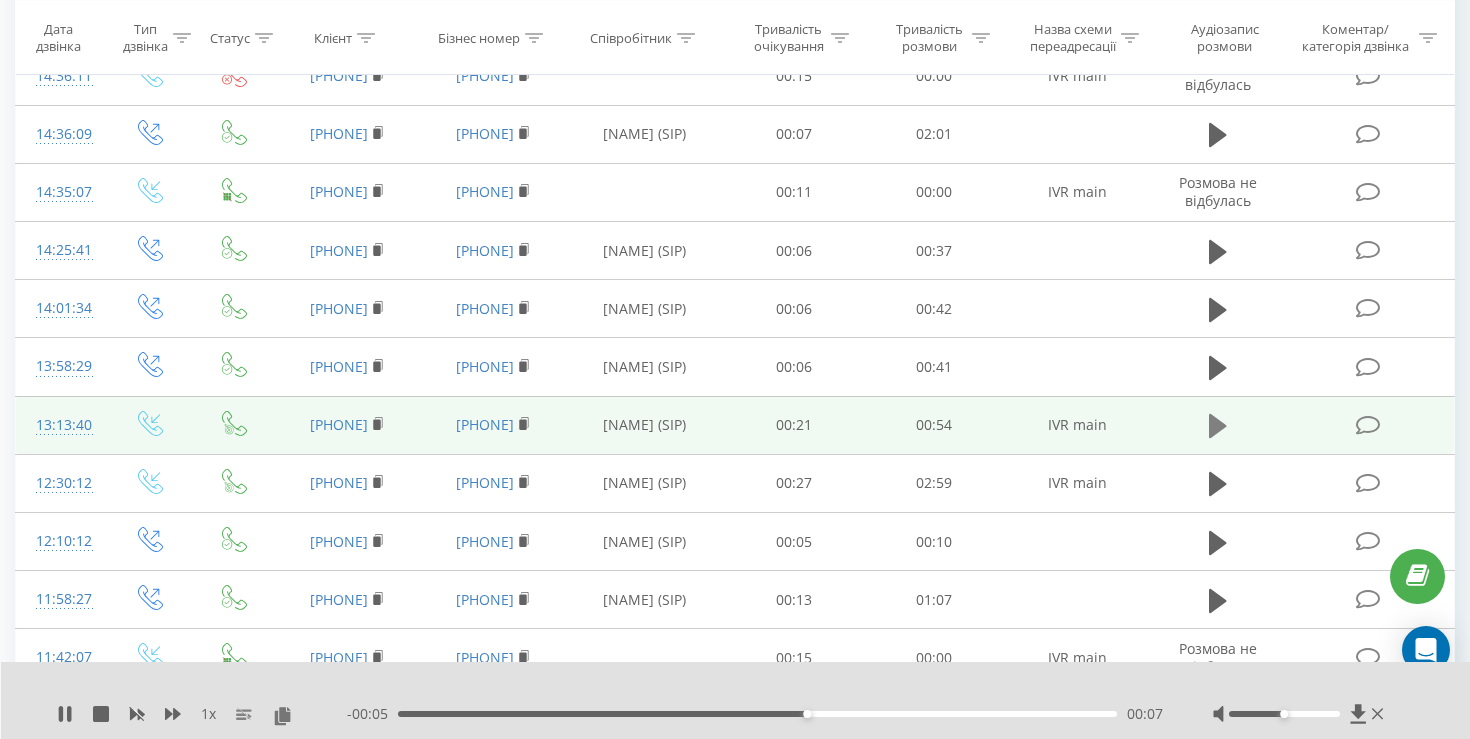 click 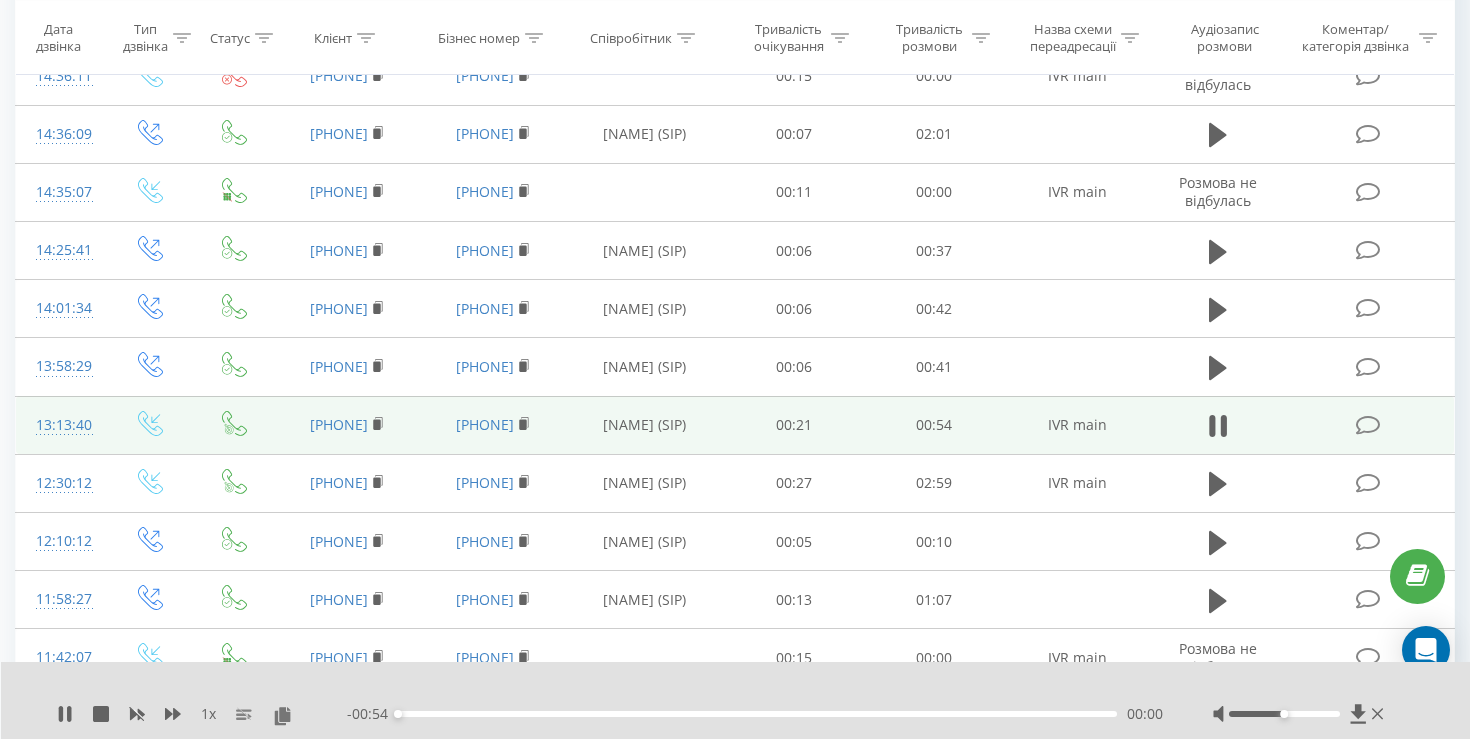 click on "- [TIME] [TIME]   [TIME]" at bounding box center [755, 714] 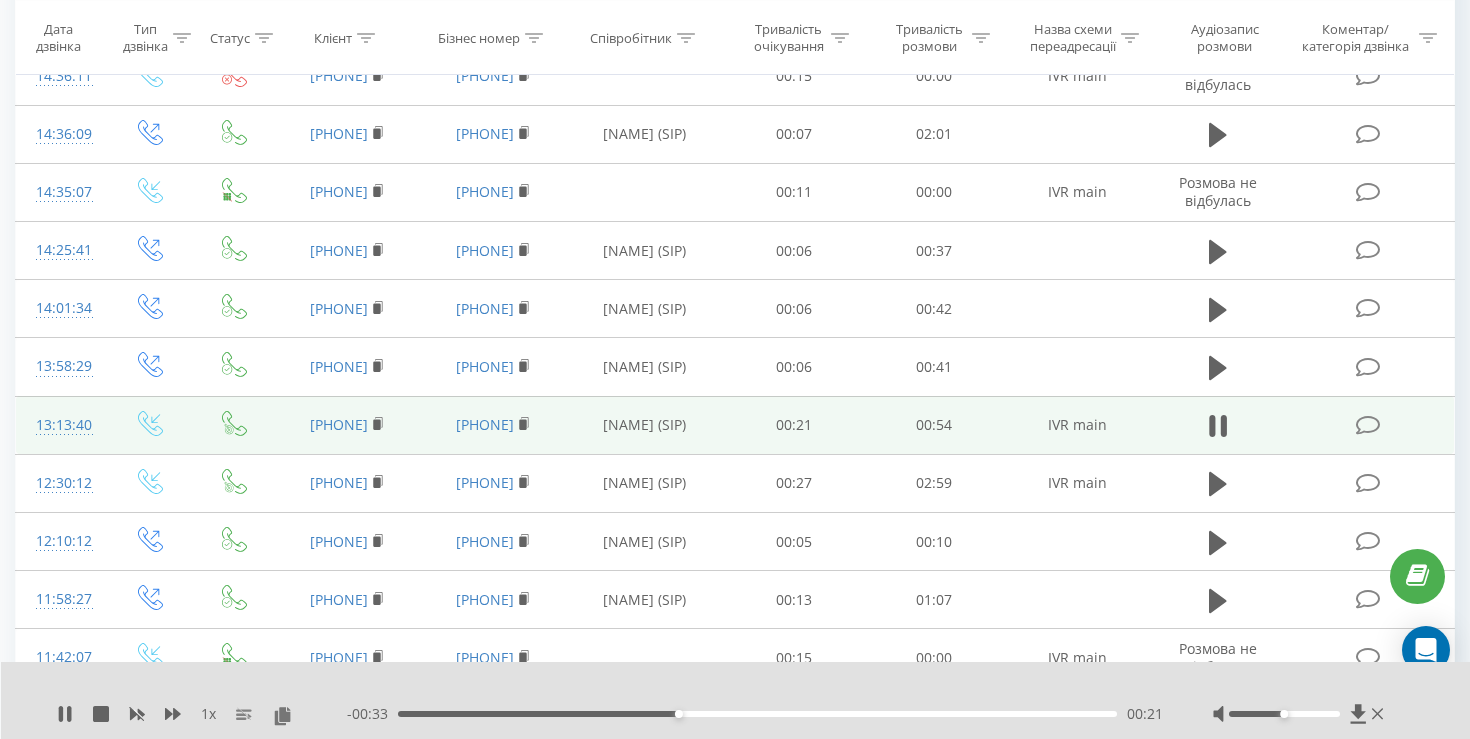 click on "- [TIME] [TIME]   [TIME]" at bounding box center (755, 714) 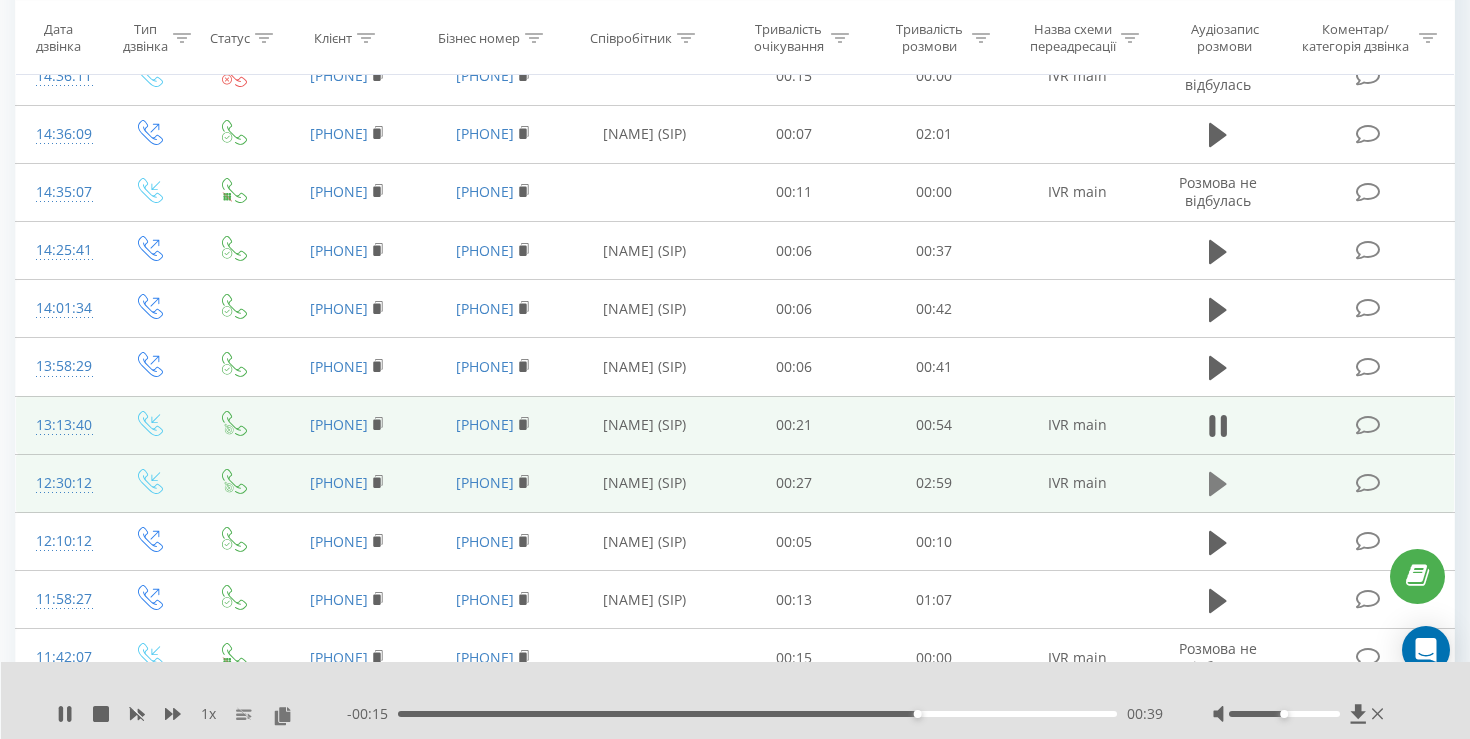 click 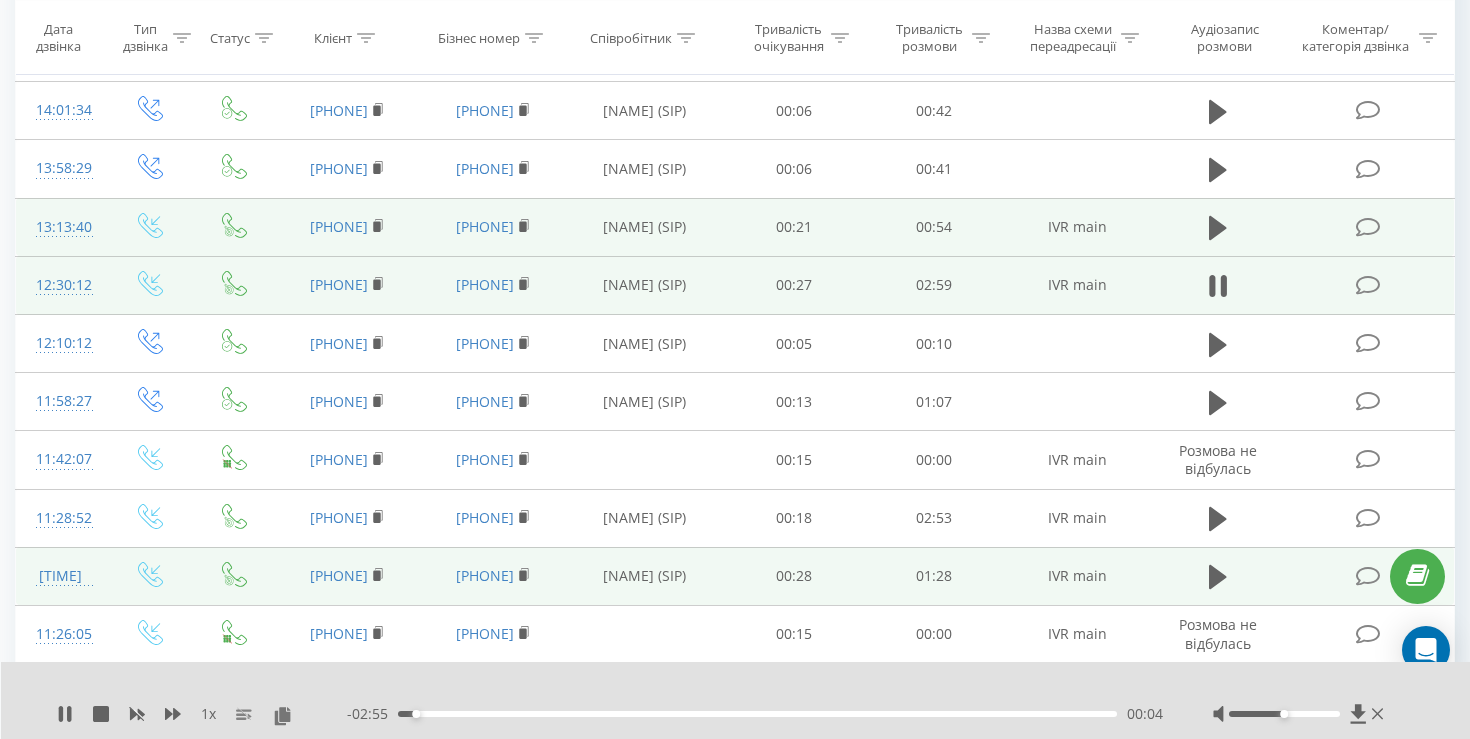 scroll, scrollTop: 3688, scrollLeft: 0, axis: vertical 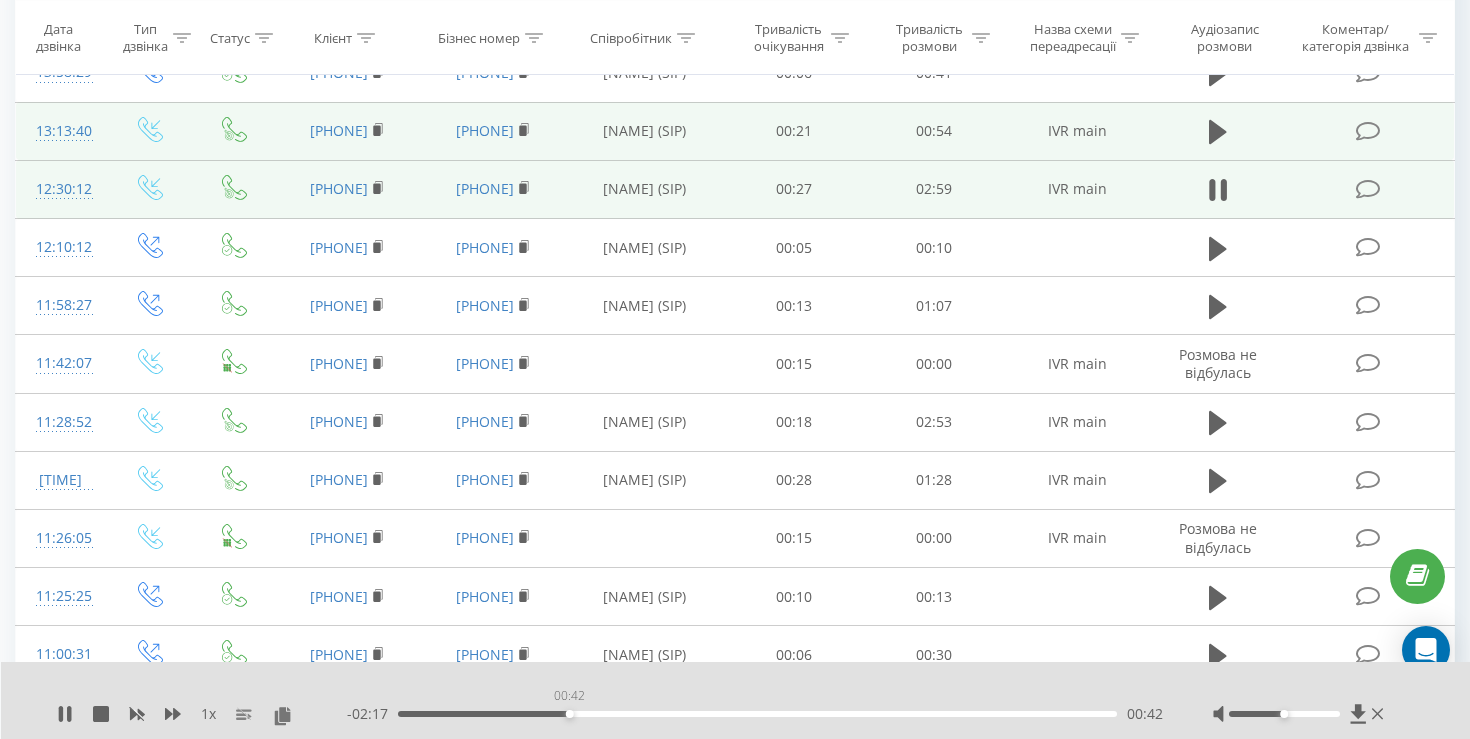 click on "00:42" at bounding box center [757, 714] 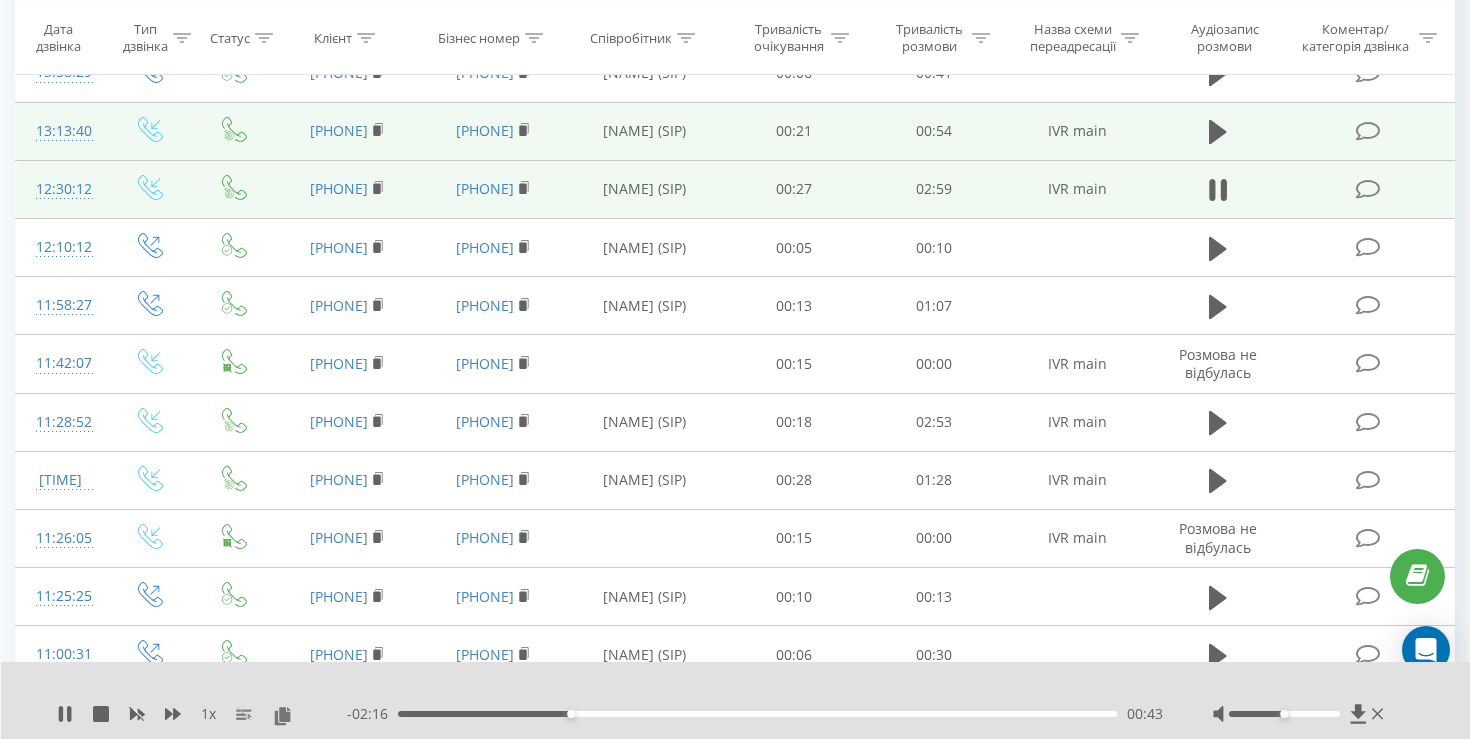 click on "- [TIME] [TIME]   [TIME]" at bounding box center [755, 714] 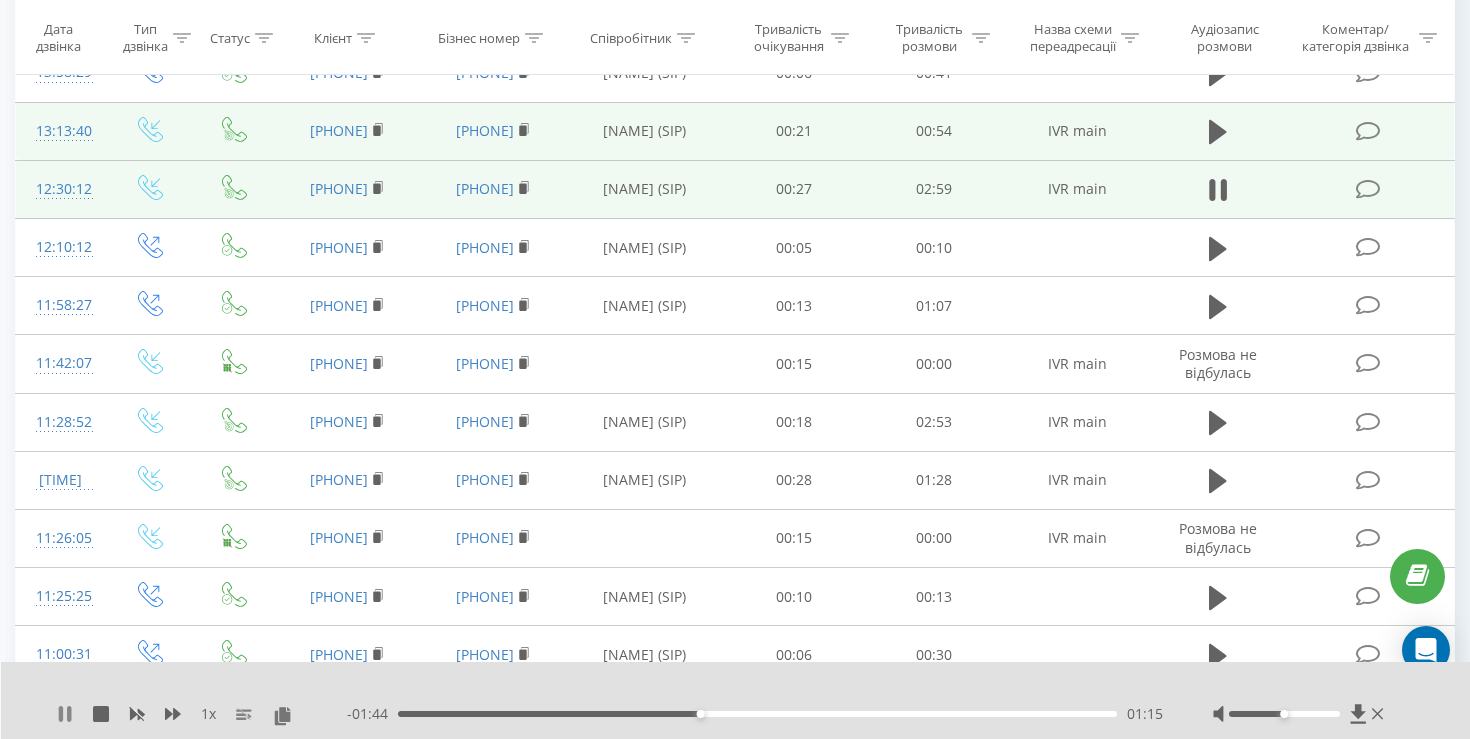 click 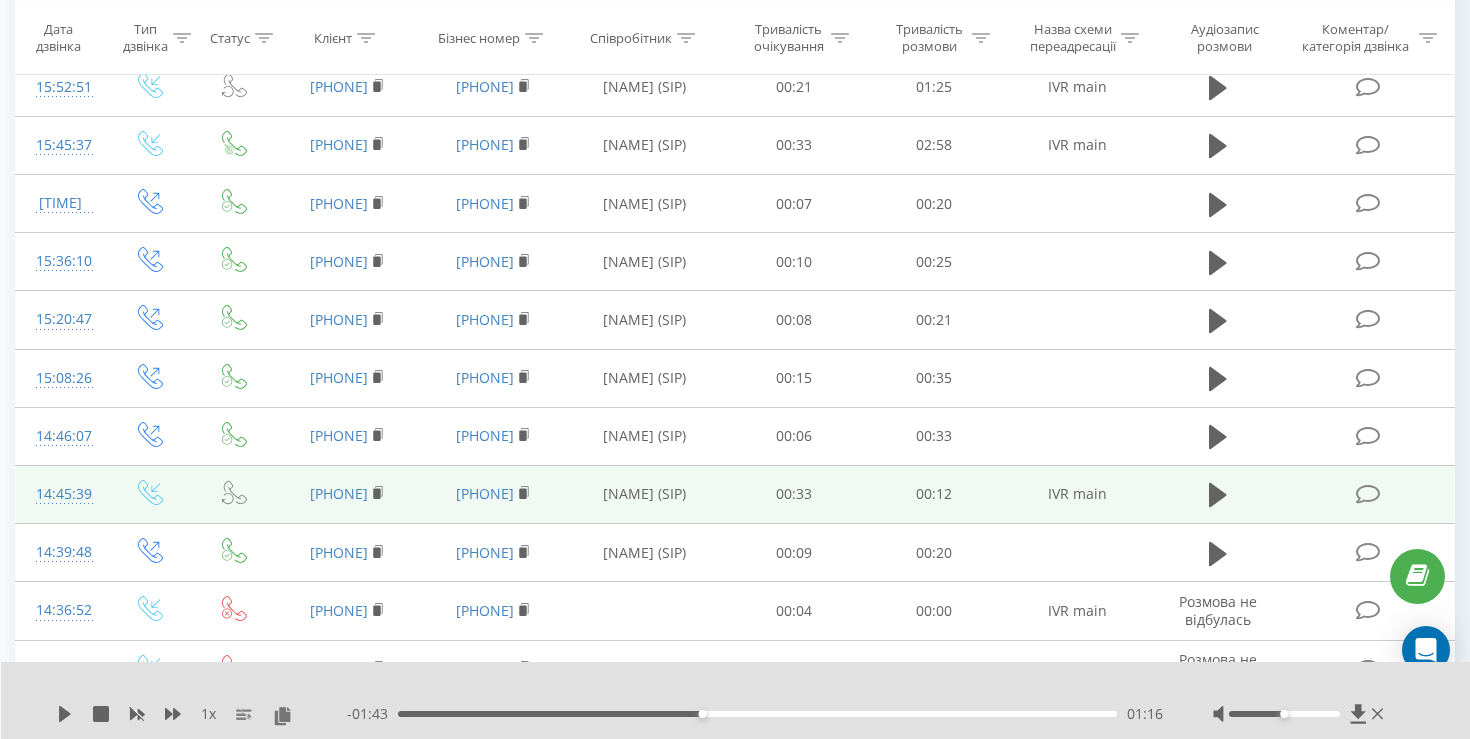 scroll, scrollTop: 1695, scrollLeft: 0, axis: vertical 